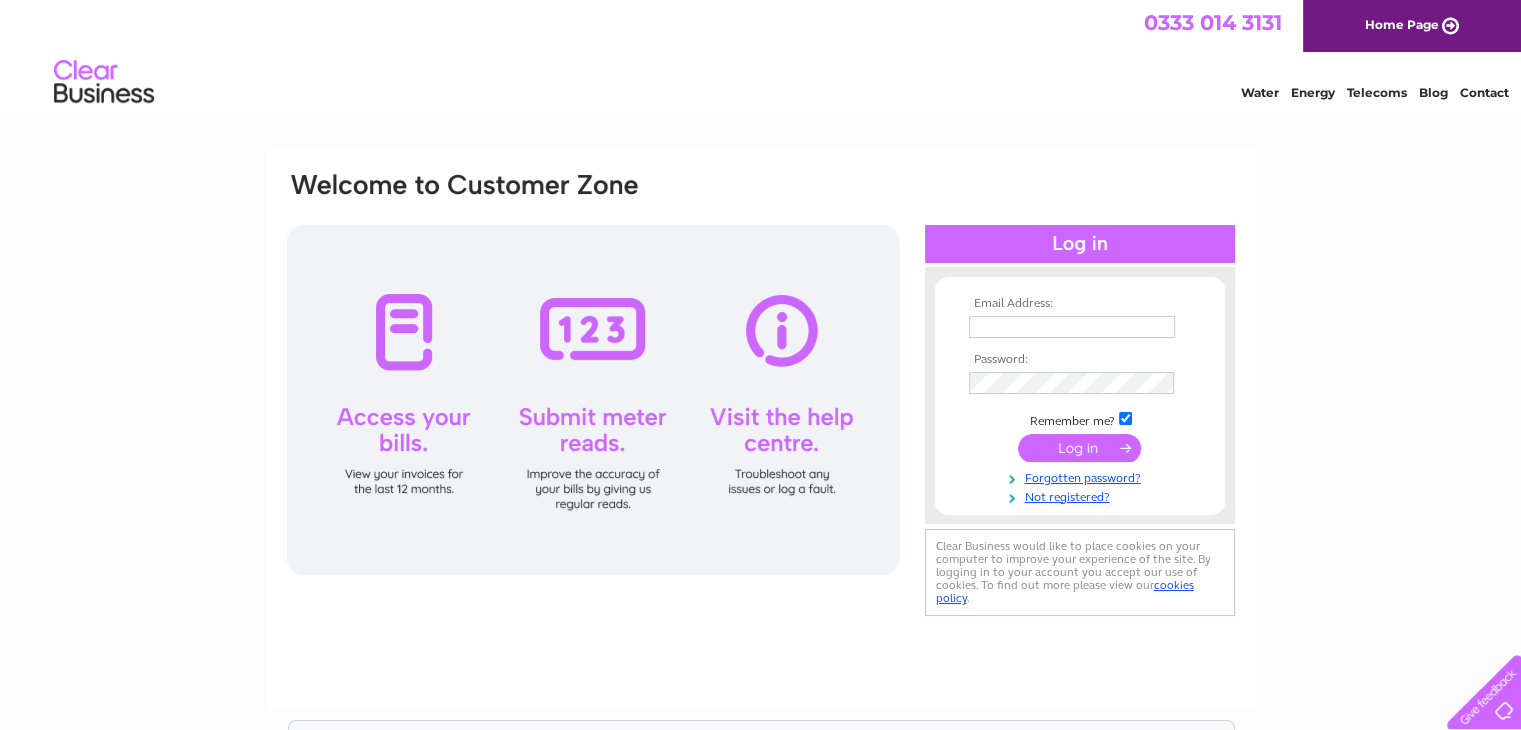 scroll, scrollTop: 0, scrollLeft: 0, axis: both 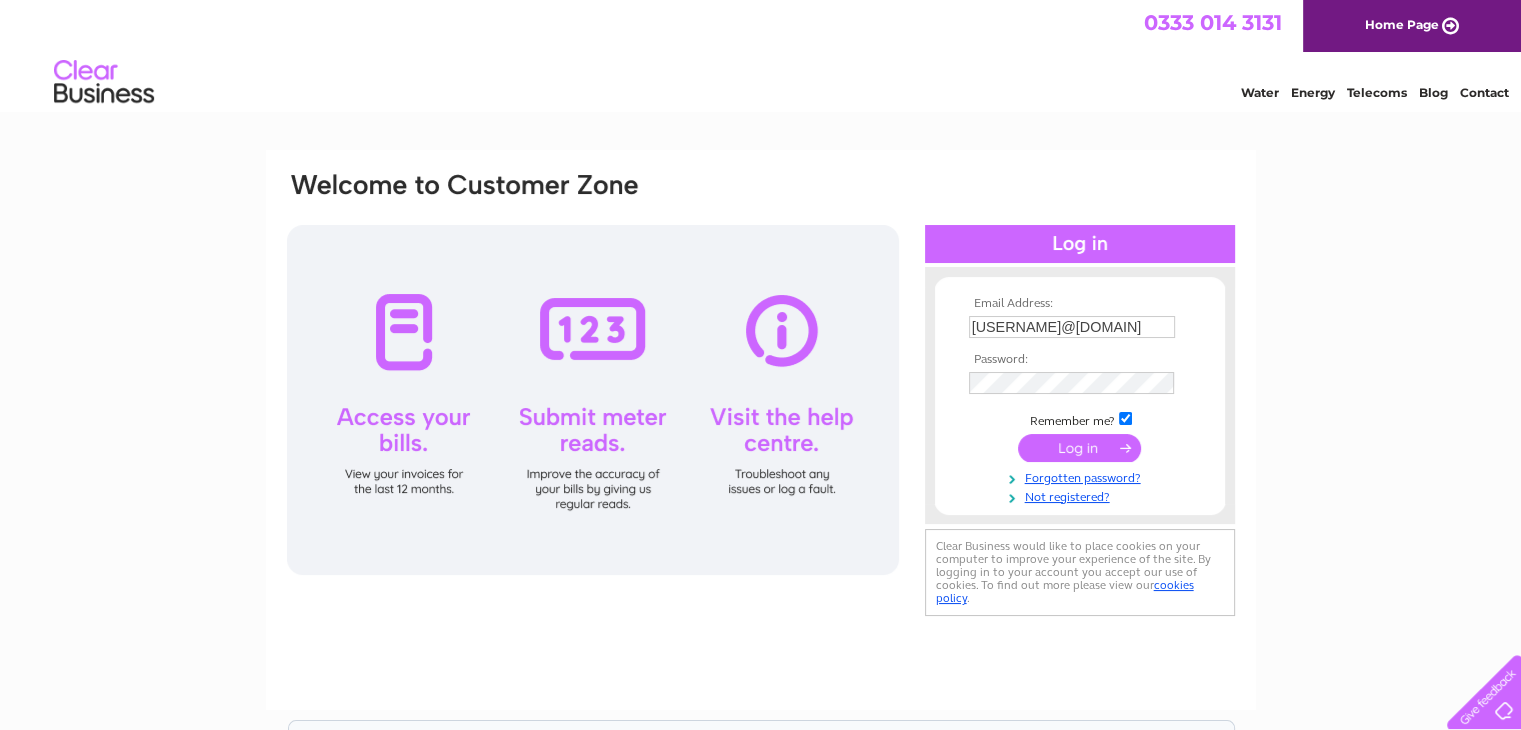 click on "rdonaldson@rosepm.co.uk" at bounding box center [1072, 327] 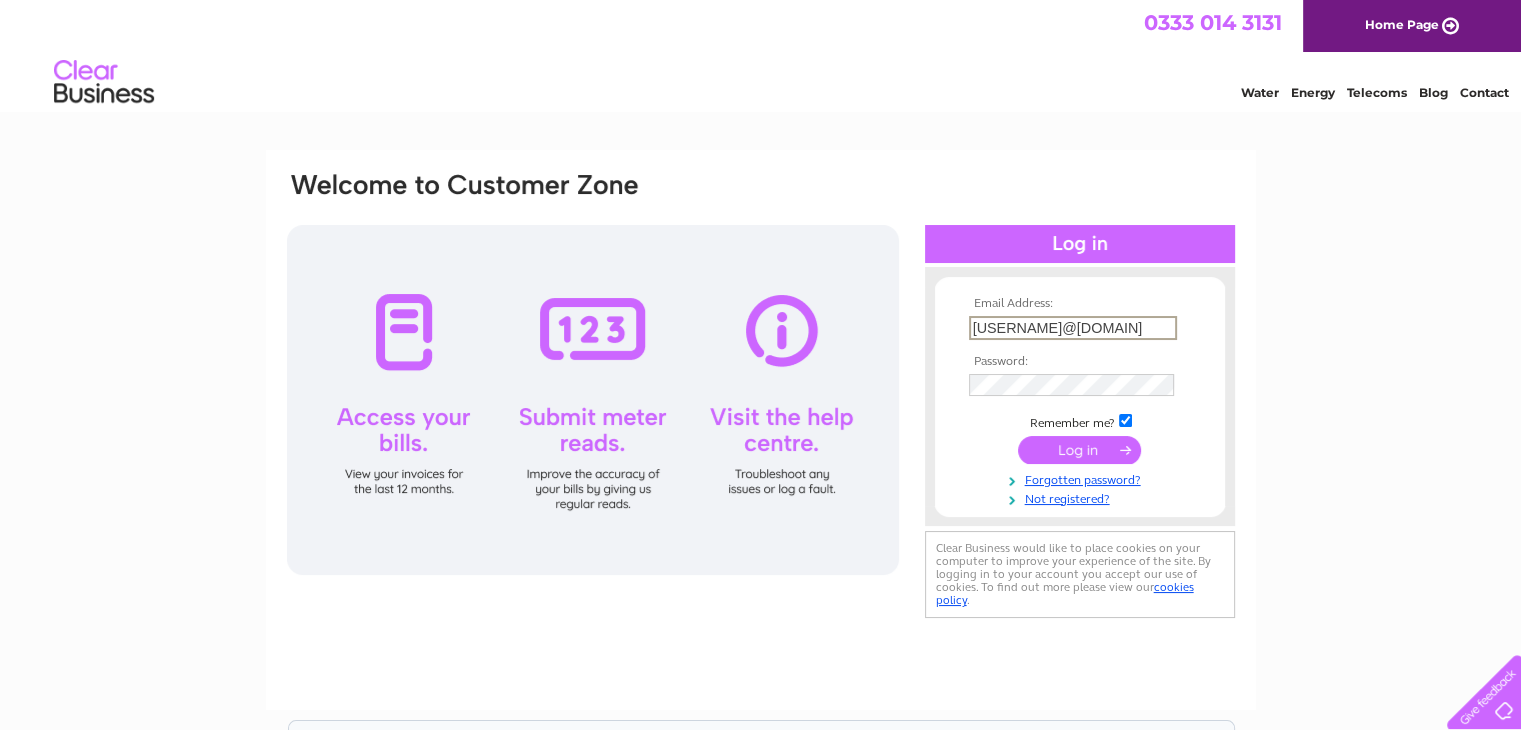 click on "rdonaldson@rosepm.co.uk" at bounding box center (1073, 328) 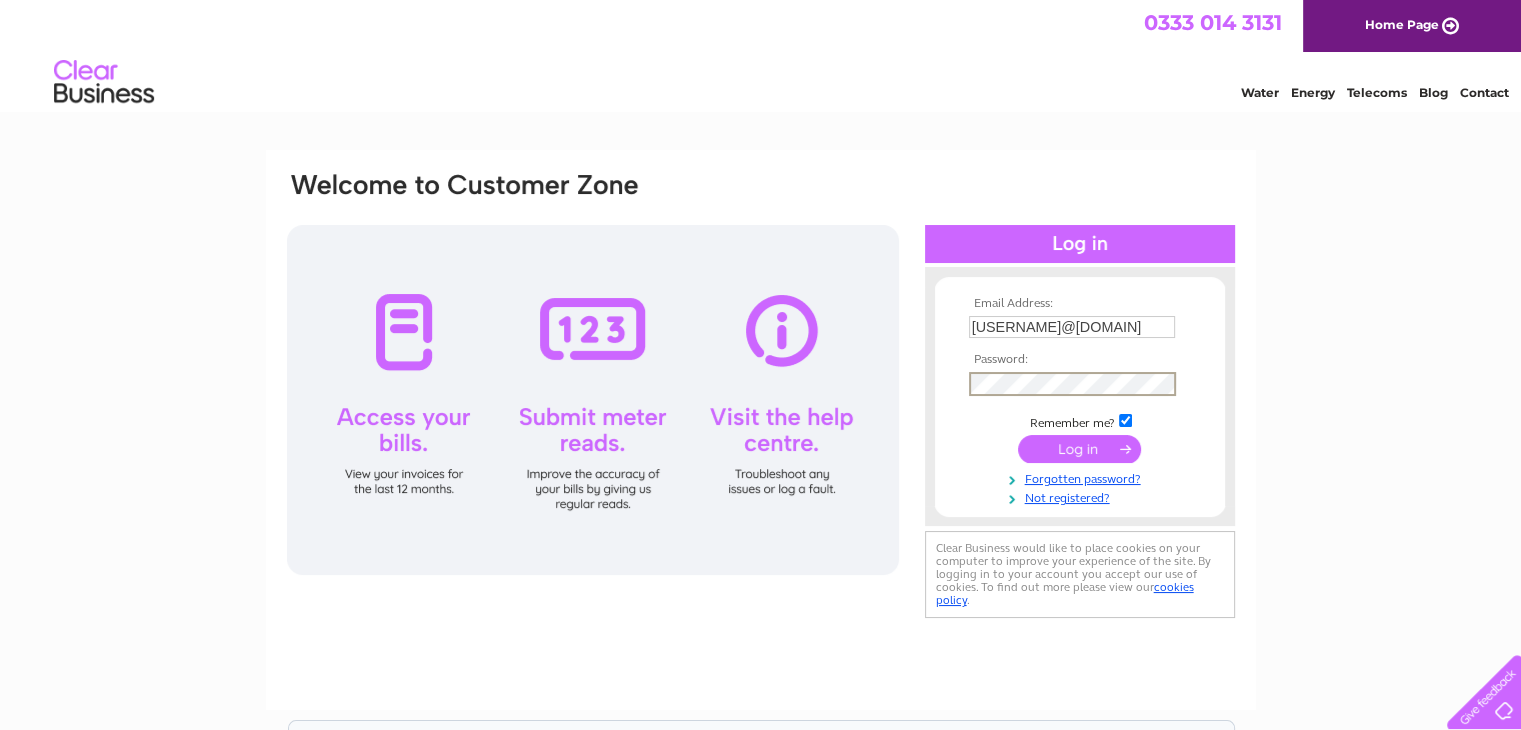 click at bounding box center [1079, 449] 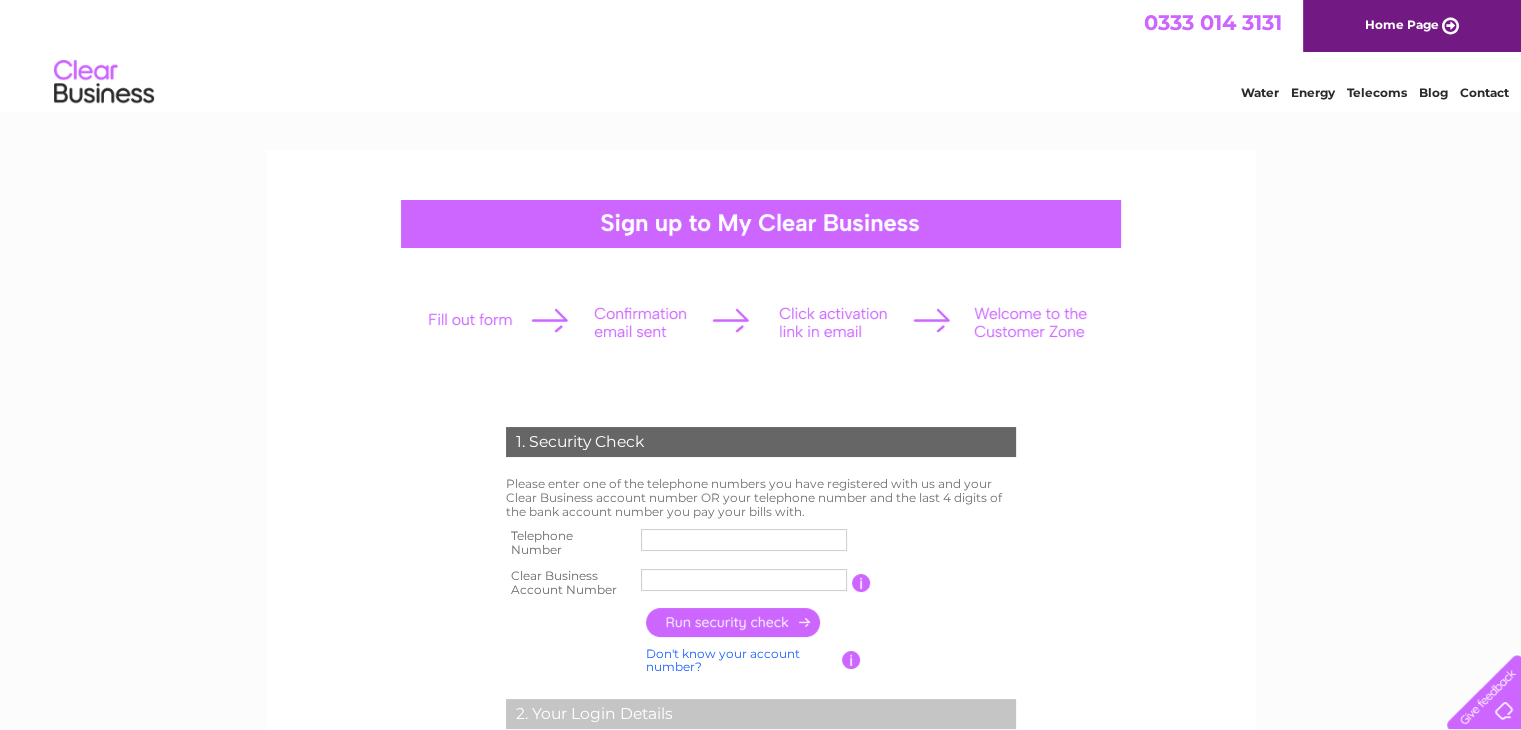 scroll, scrollTop: 0, scrollLeft: 0, axis: both 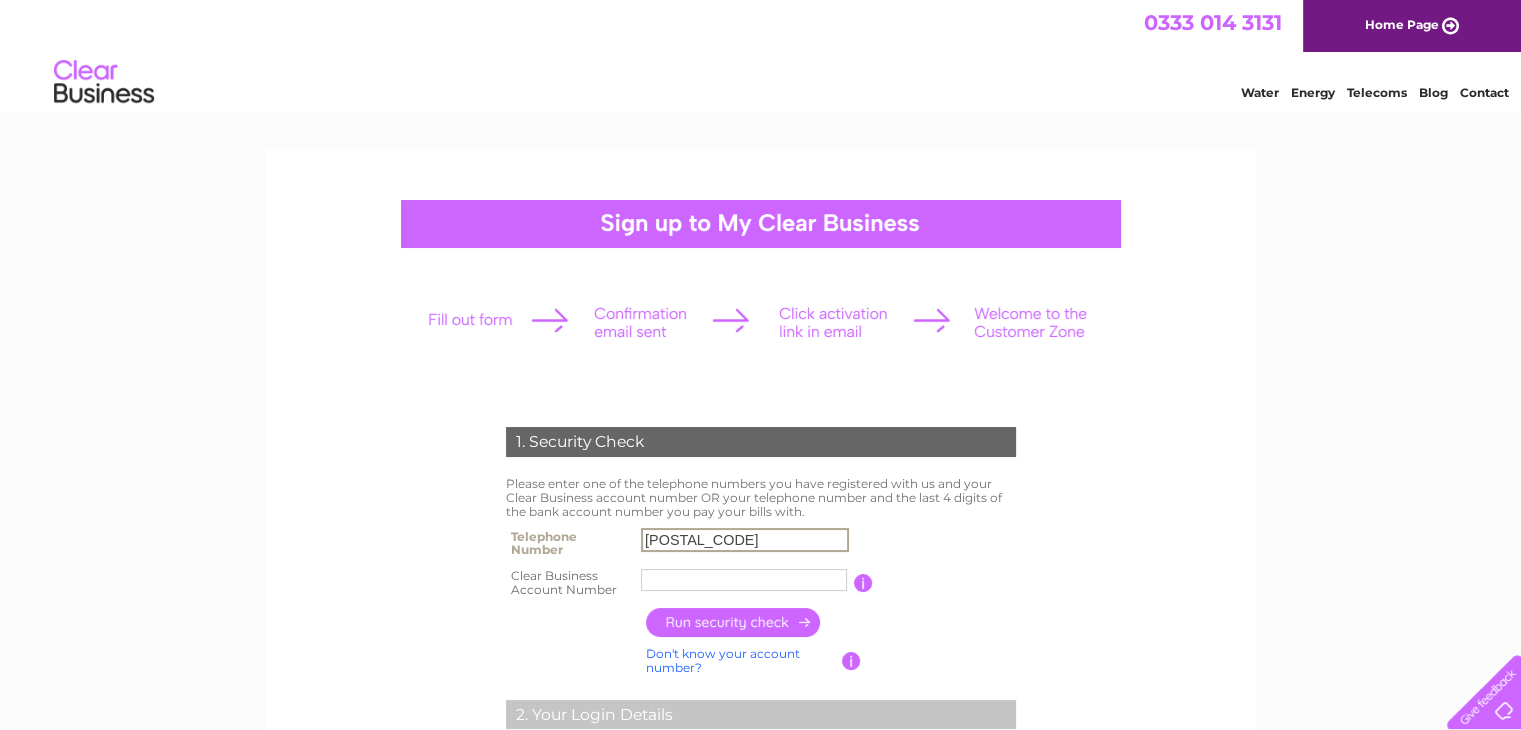 type on "[PHONE]" 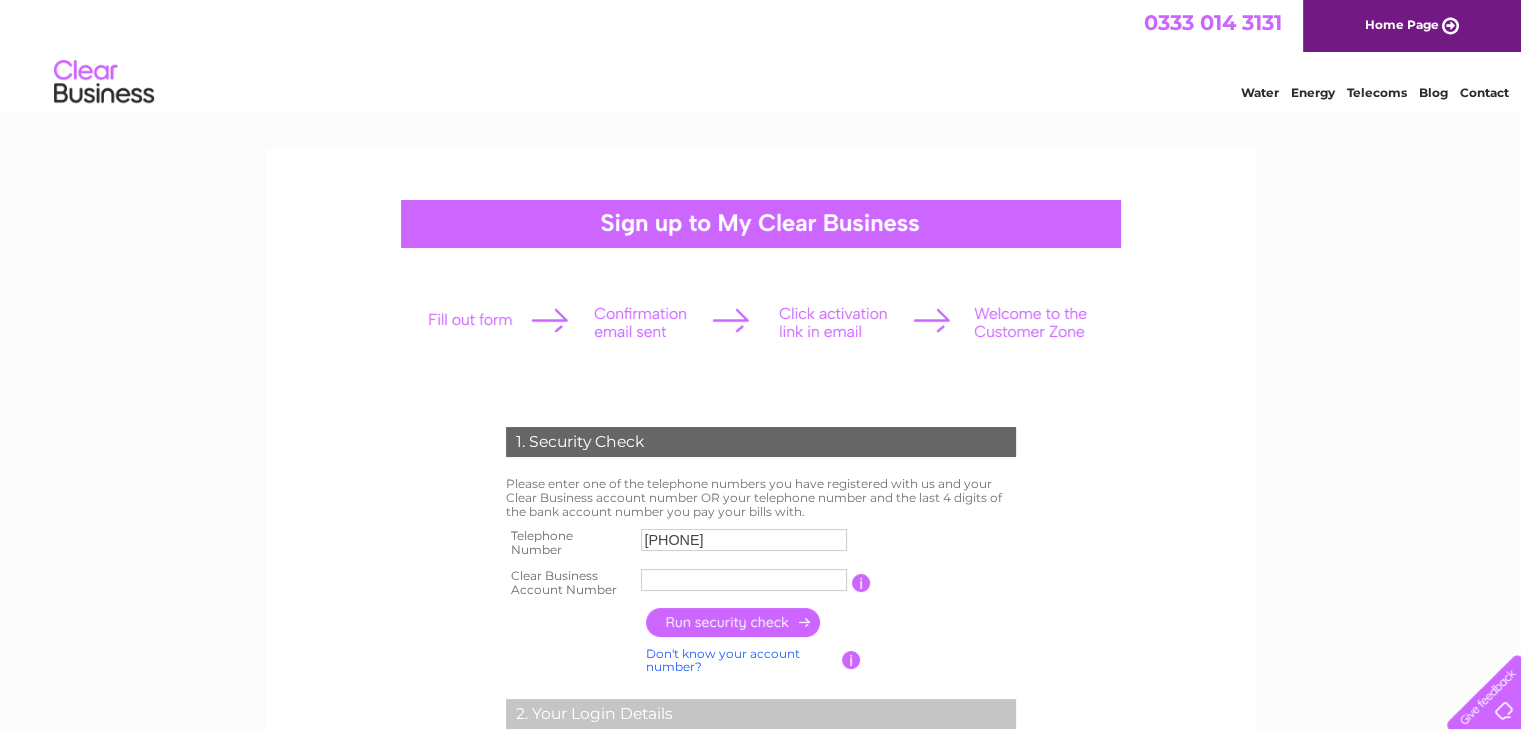 click at bounding box center [744, 580] 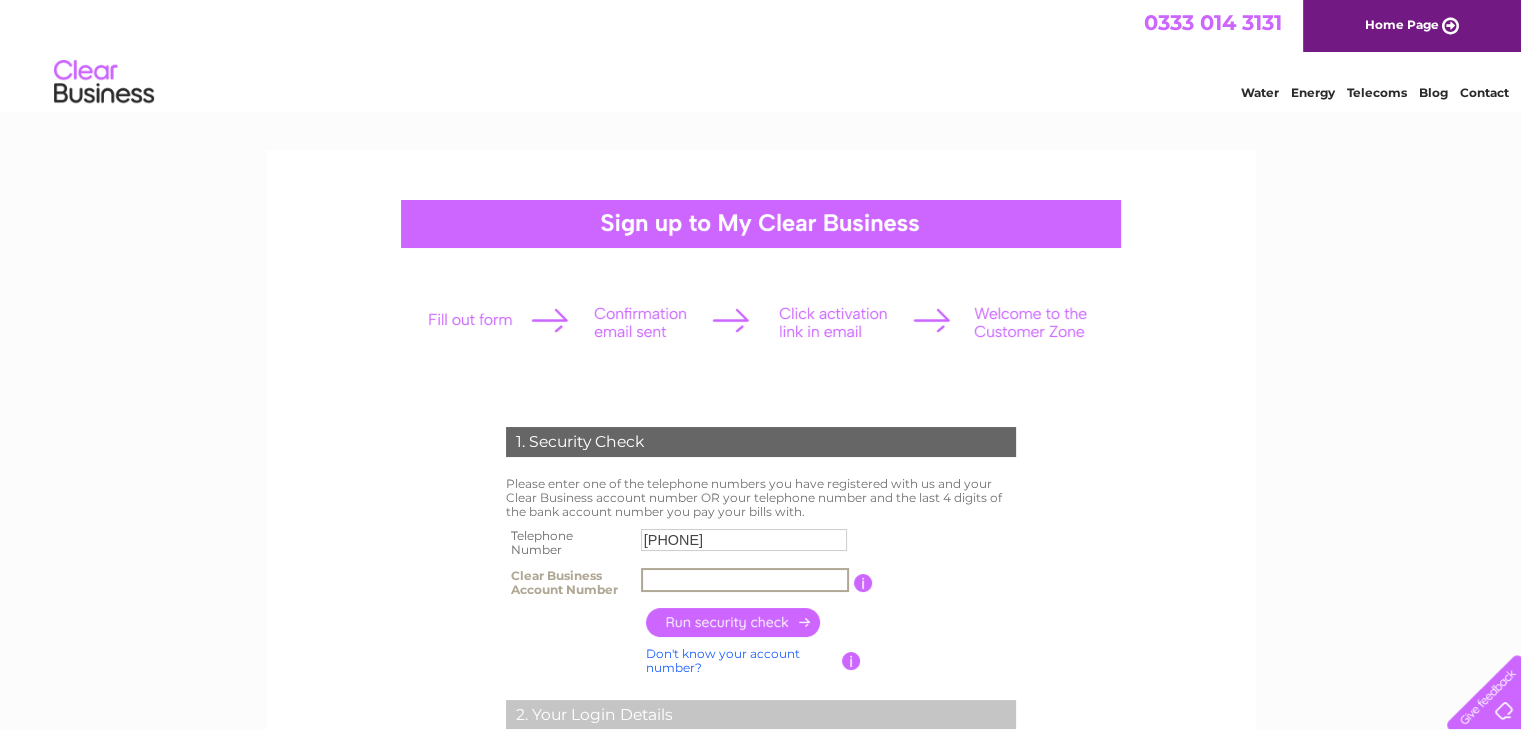 paste on "[NUMBER]" 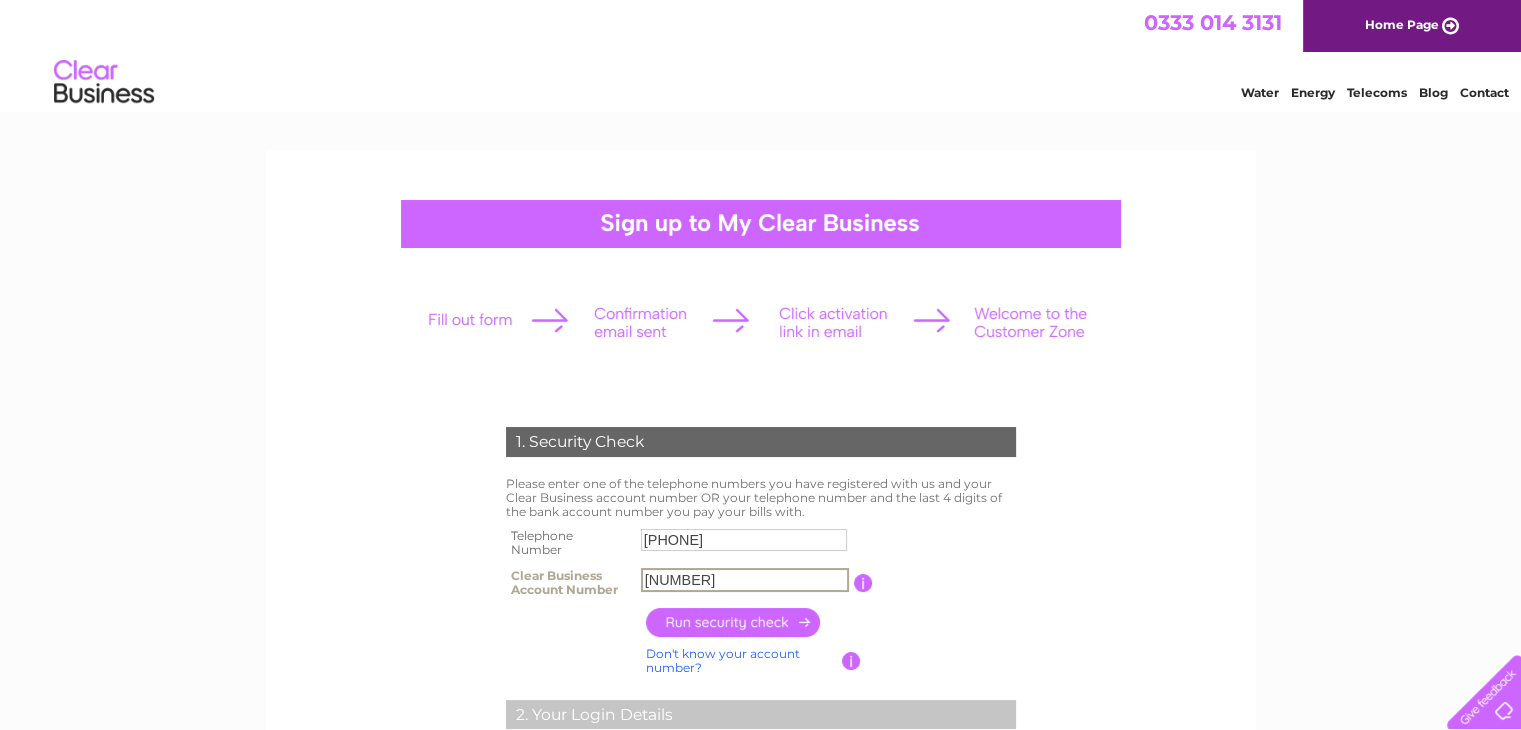 type on "[NUMBER]" 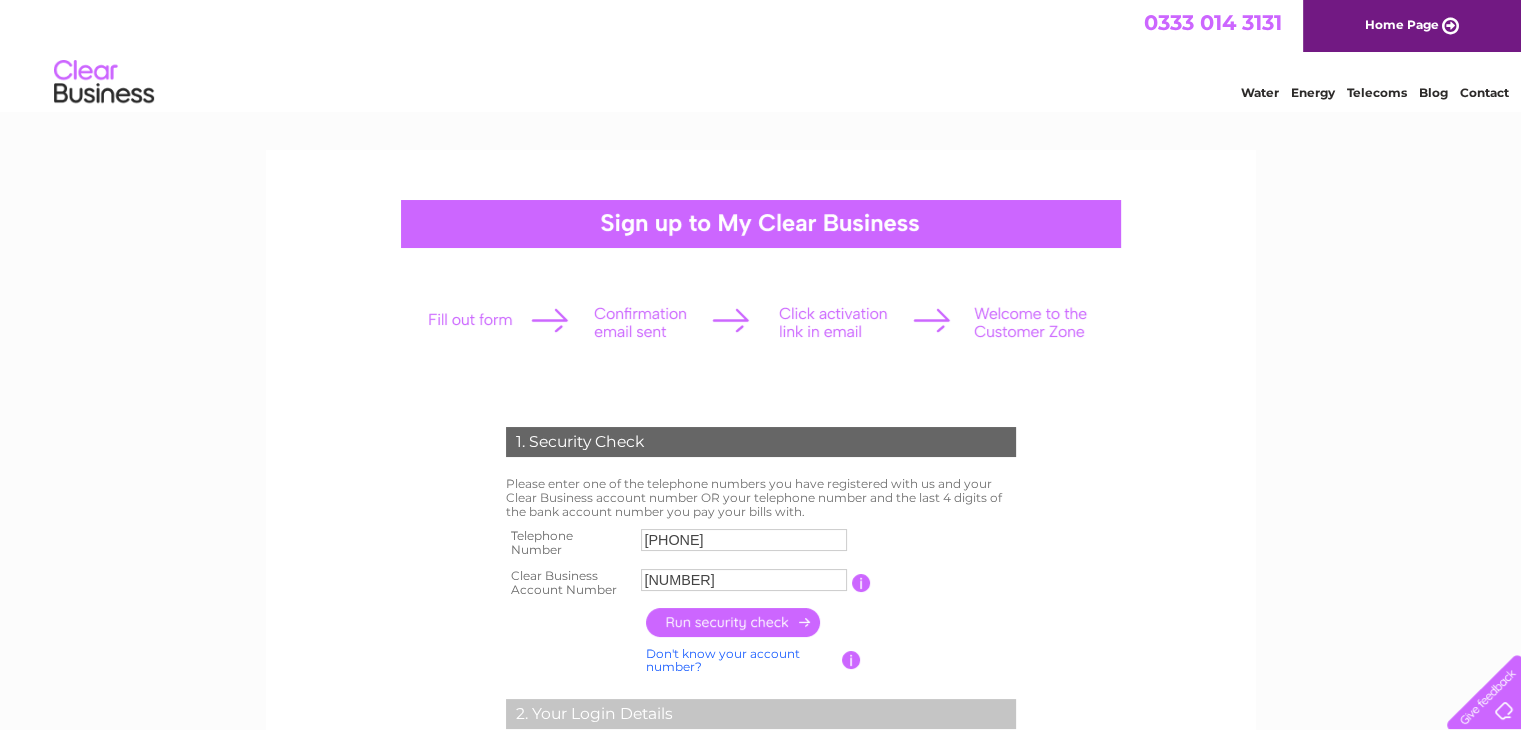 click at bounding box center (734, 622) 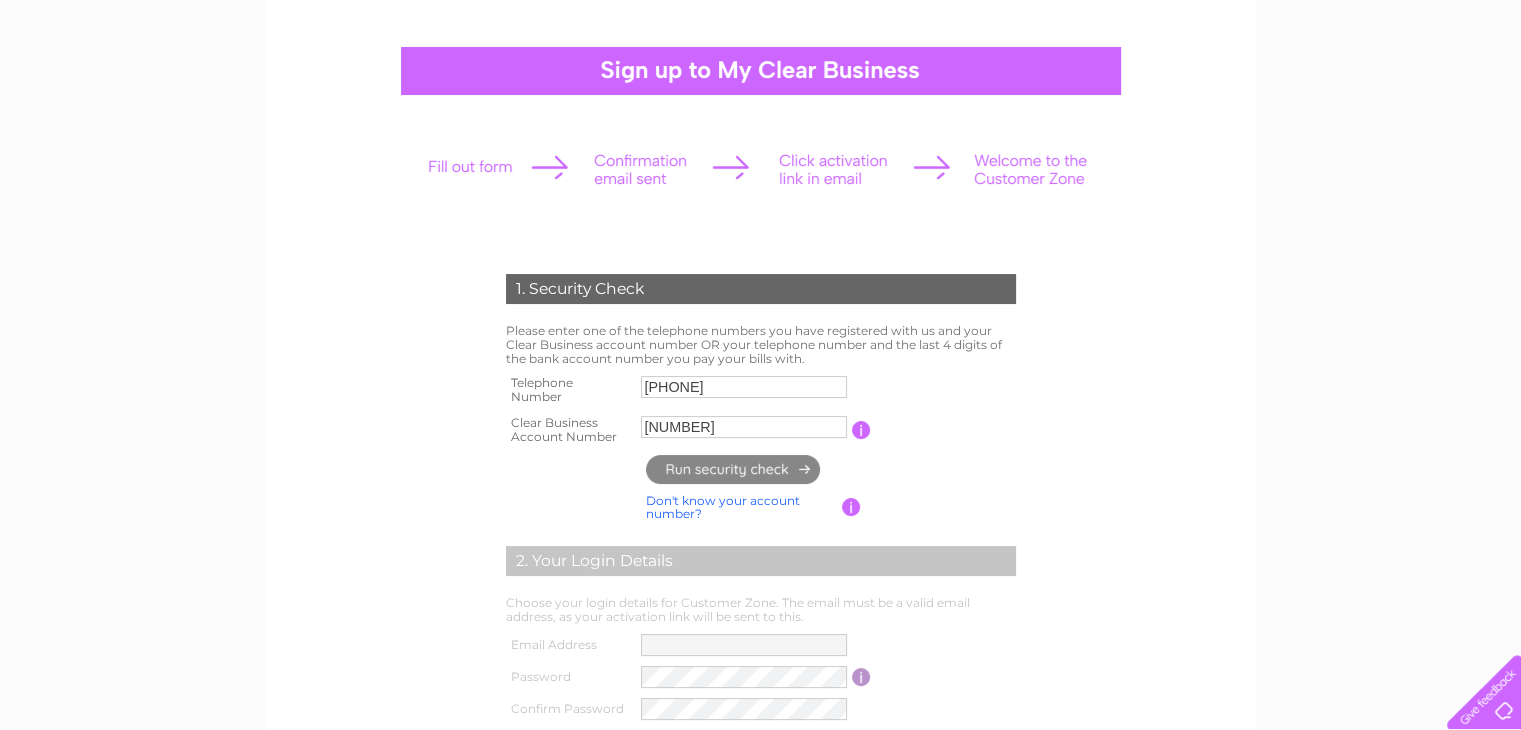 type on "[EMAIL]" 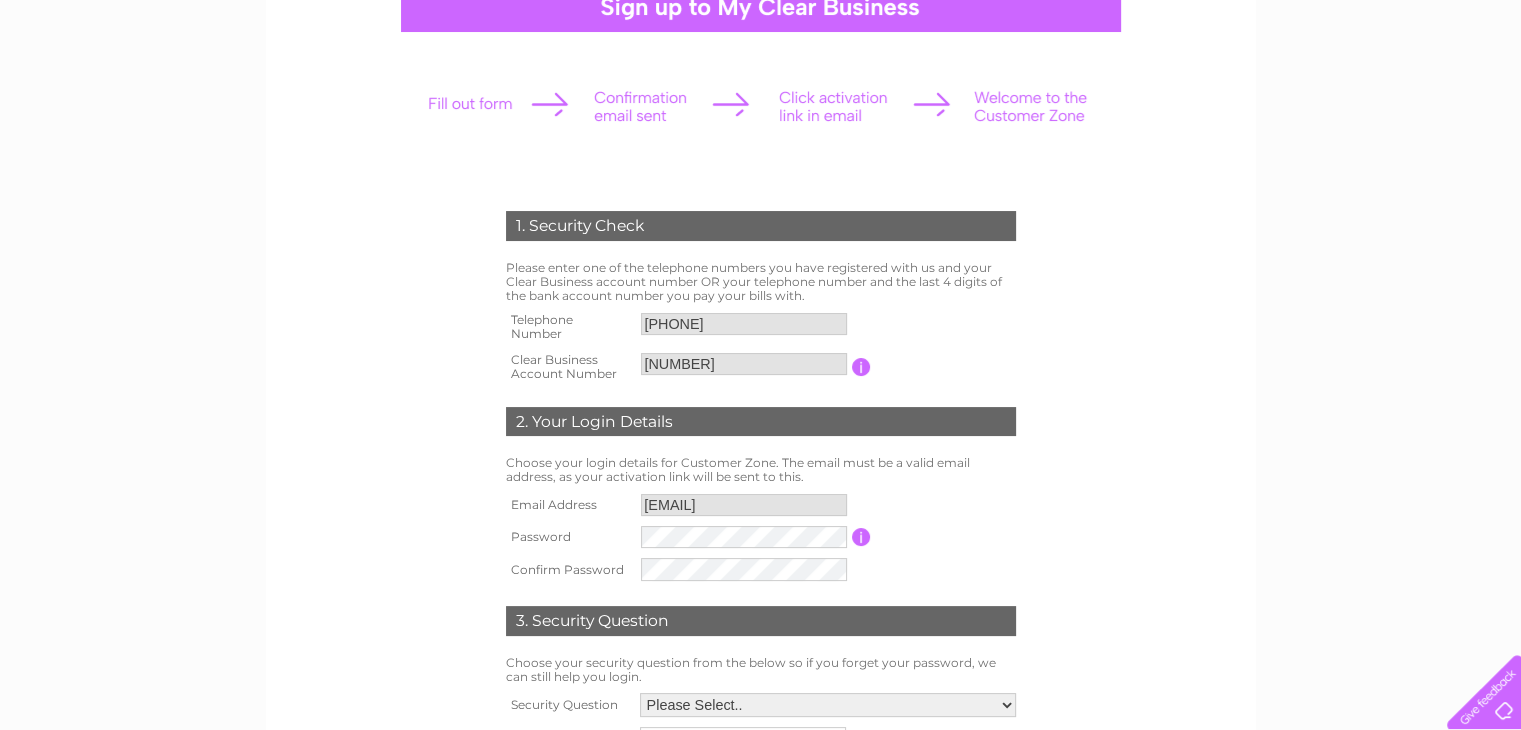 scroll, scrollTop: 300, scrollLeft: 0, axis: vertical 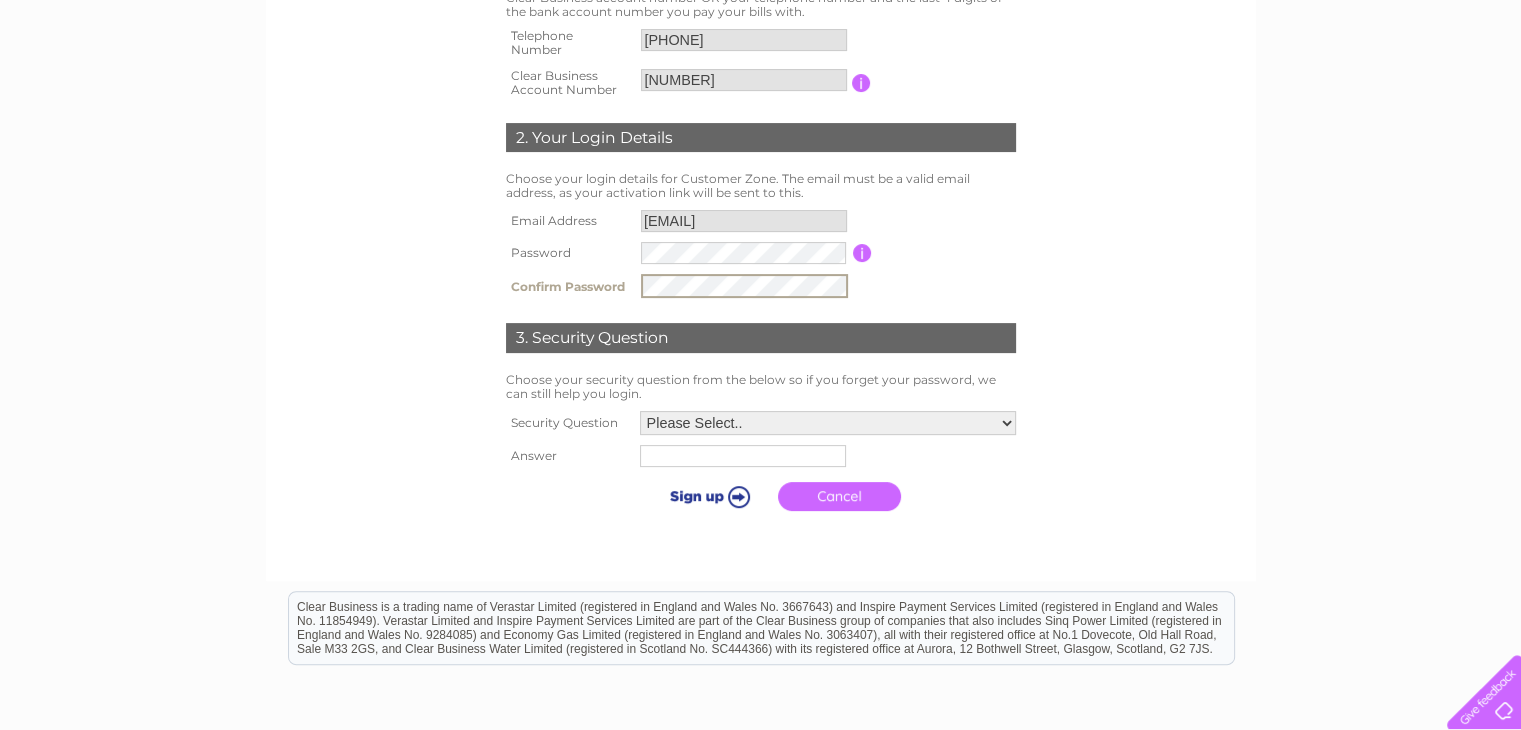 click on "Please Select..
In what town or city was your first job?
In what town or city did you meet your spouse/partner?
In what town or city did your mother and father meet?
What street did you live on as a child?
What was the name of your first pet?
Who was your childhood hero?" at bounding box center (828, 423) 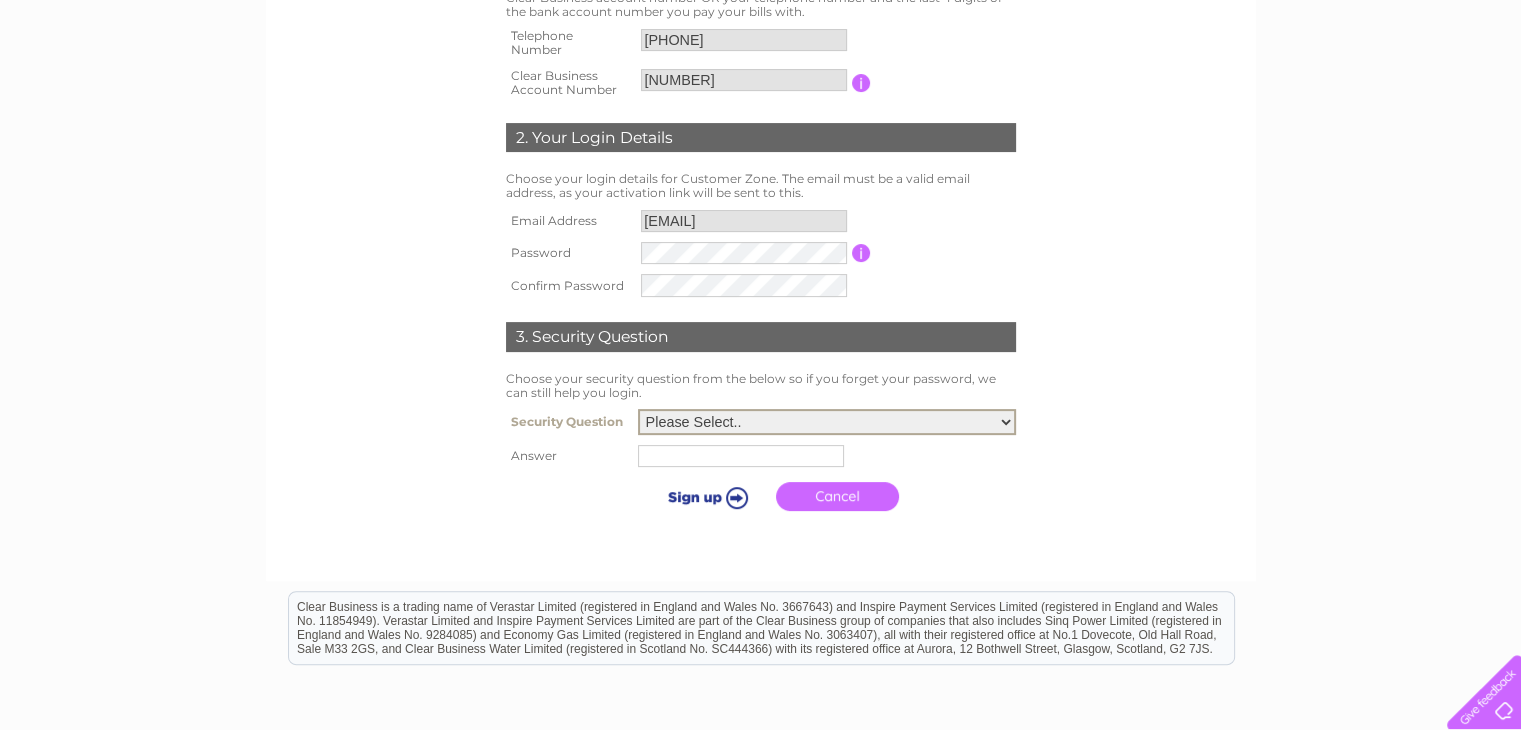 click on "Please Select..
In what town or city was your first job?
In what town or city did you meet your spouse/partner?
In what town or city did your mother and father meet?
What street did you live on as a child?
What was the name of your first pet?
Who was your childhood hero?" at bounding box center [827, 422] 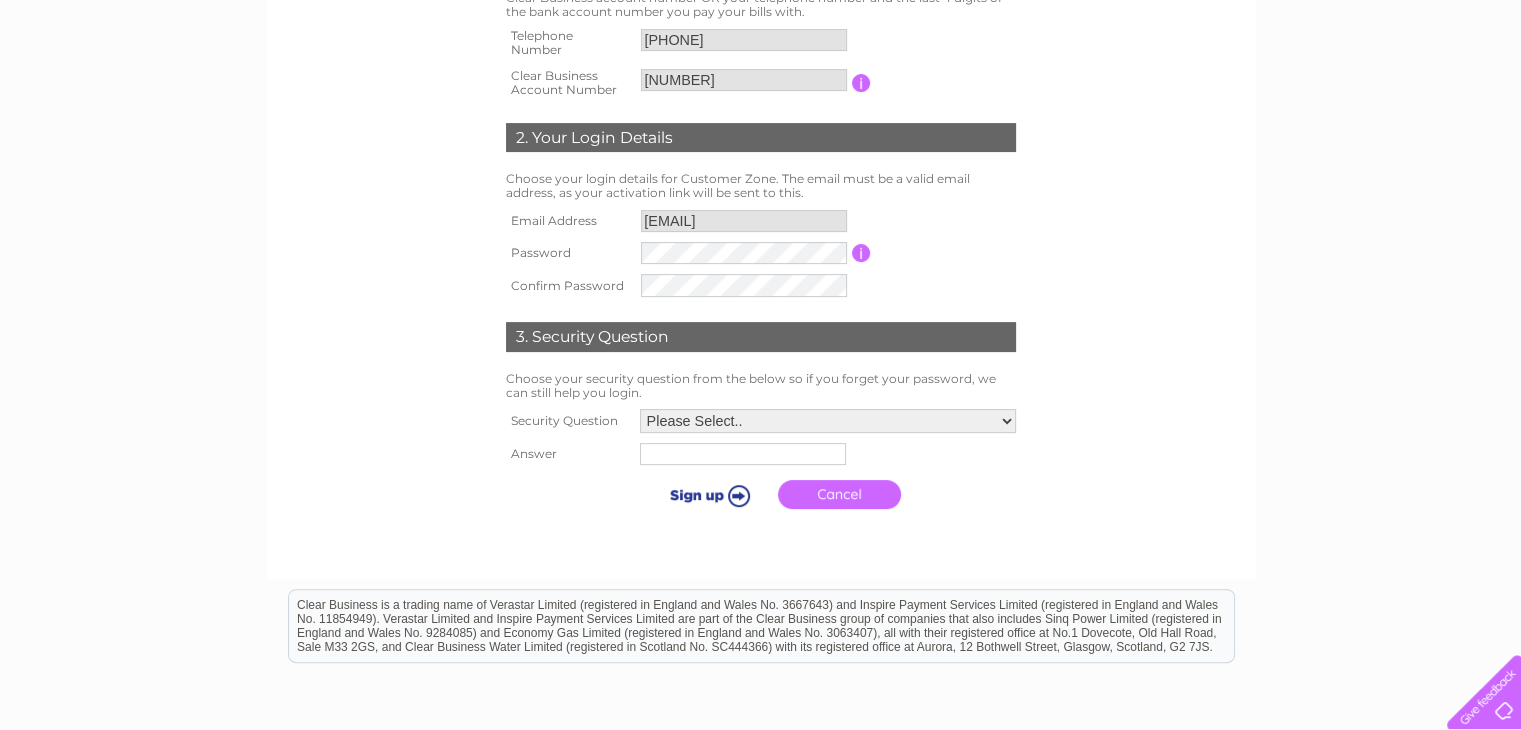 click on "Answer" at bounding box center [568, 454] 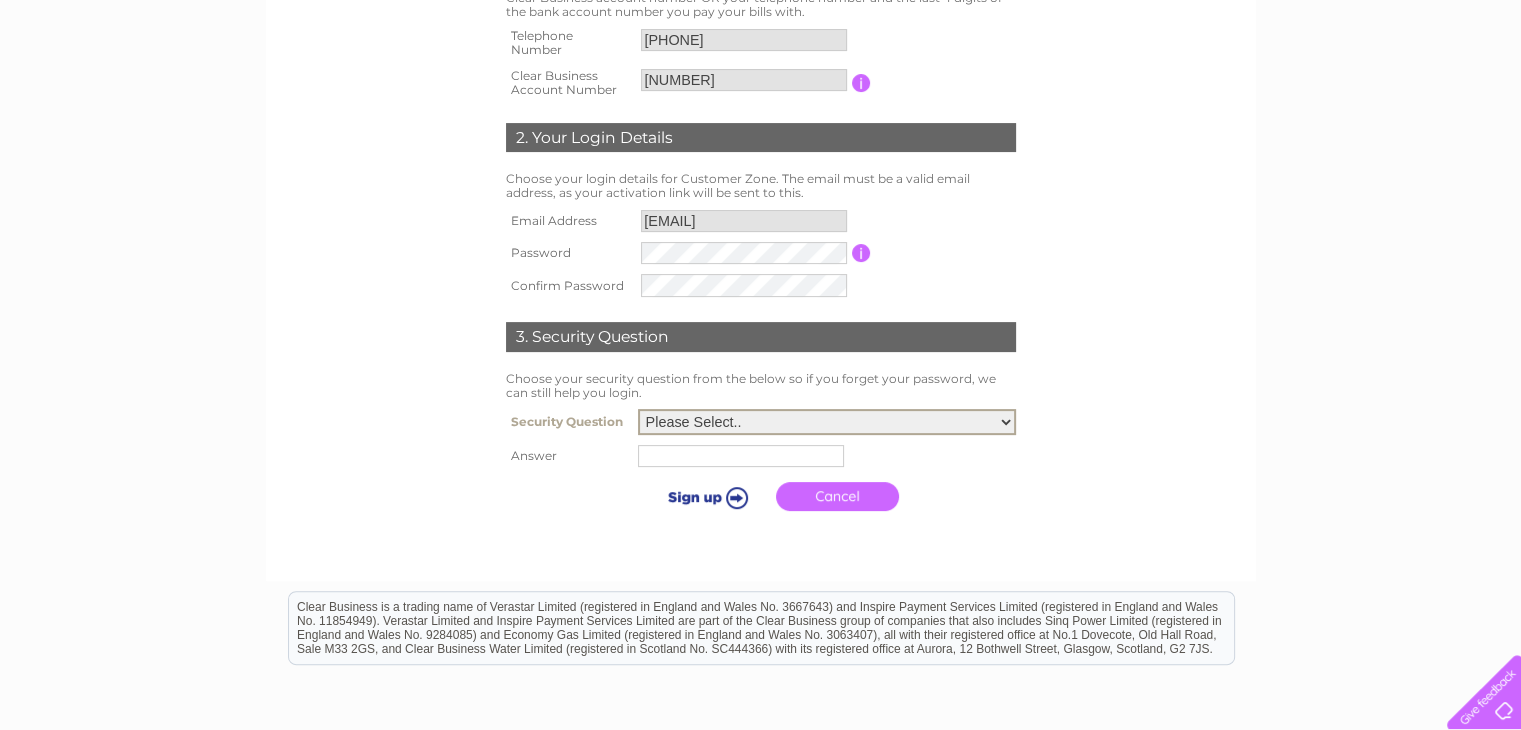 click on "Please Select..
In what town or city was your first job?
In what town or city did you meet your spouse/partner?
In what town or city did your mother and father meet?
What street did you live on as a child?
What was the name of your first pet?
Who was your childhood hero?" at bounding box center (827, 422) 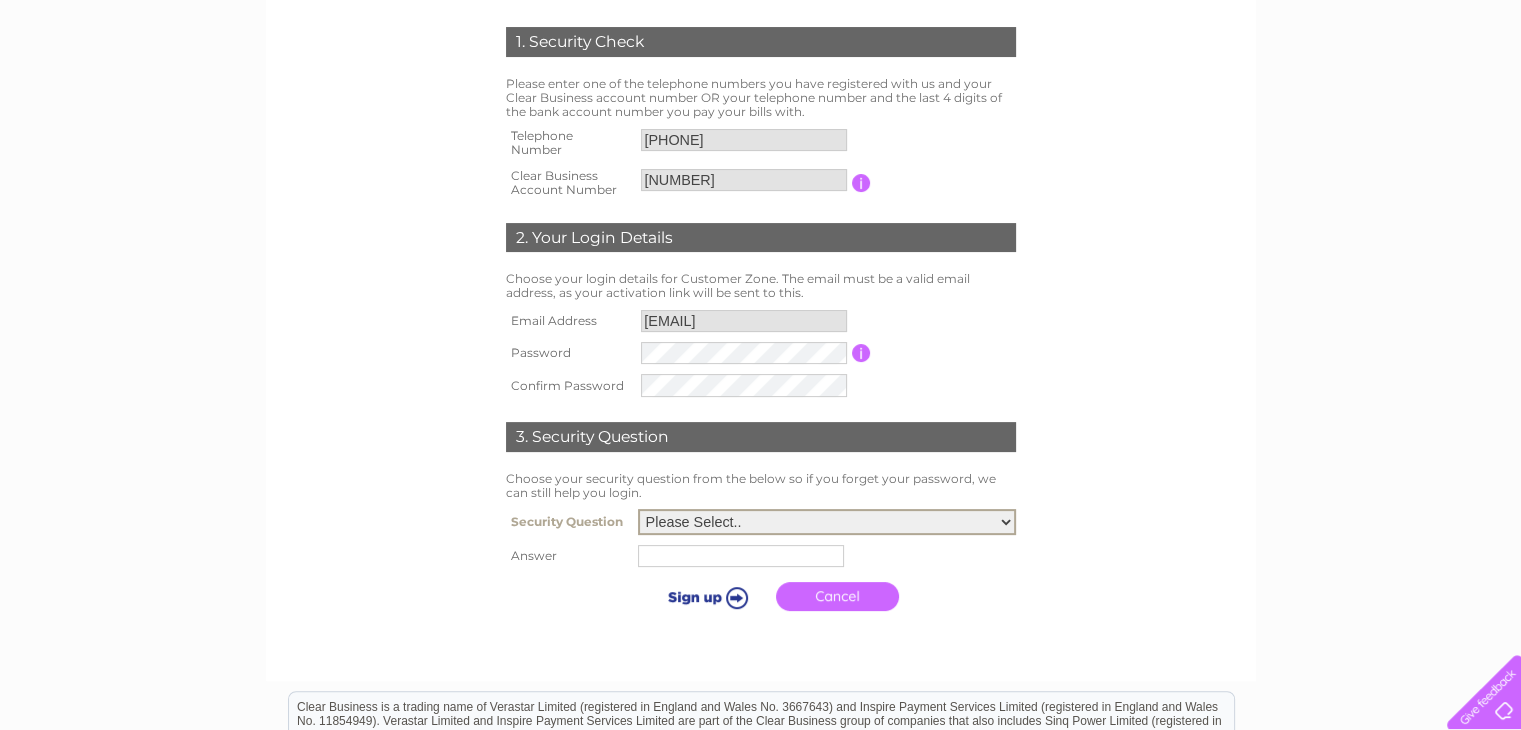click on "Please Select..
In what town or city was your first job?
In what town or city did you meet your spouse/partner?
In what town or city did your mother and father meet?
What street did you live on as a child?
What was the name of your first pet?
Who was your childhood hero?" at bounding box center (827, 522) 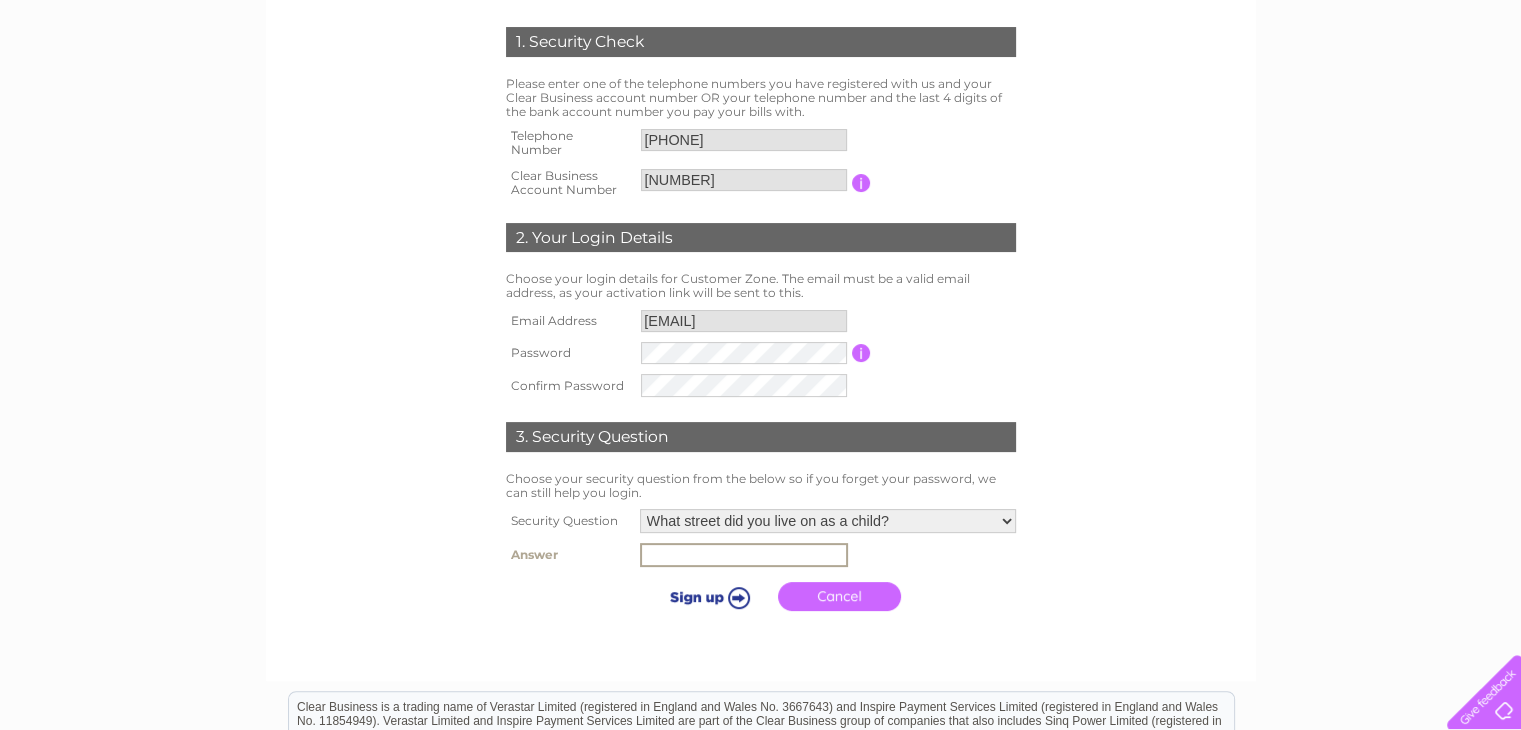 click at bounding box center (744, 555) 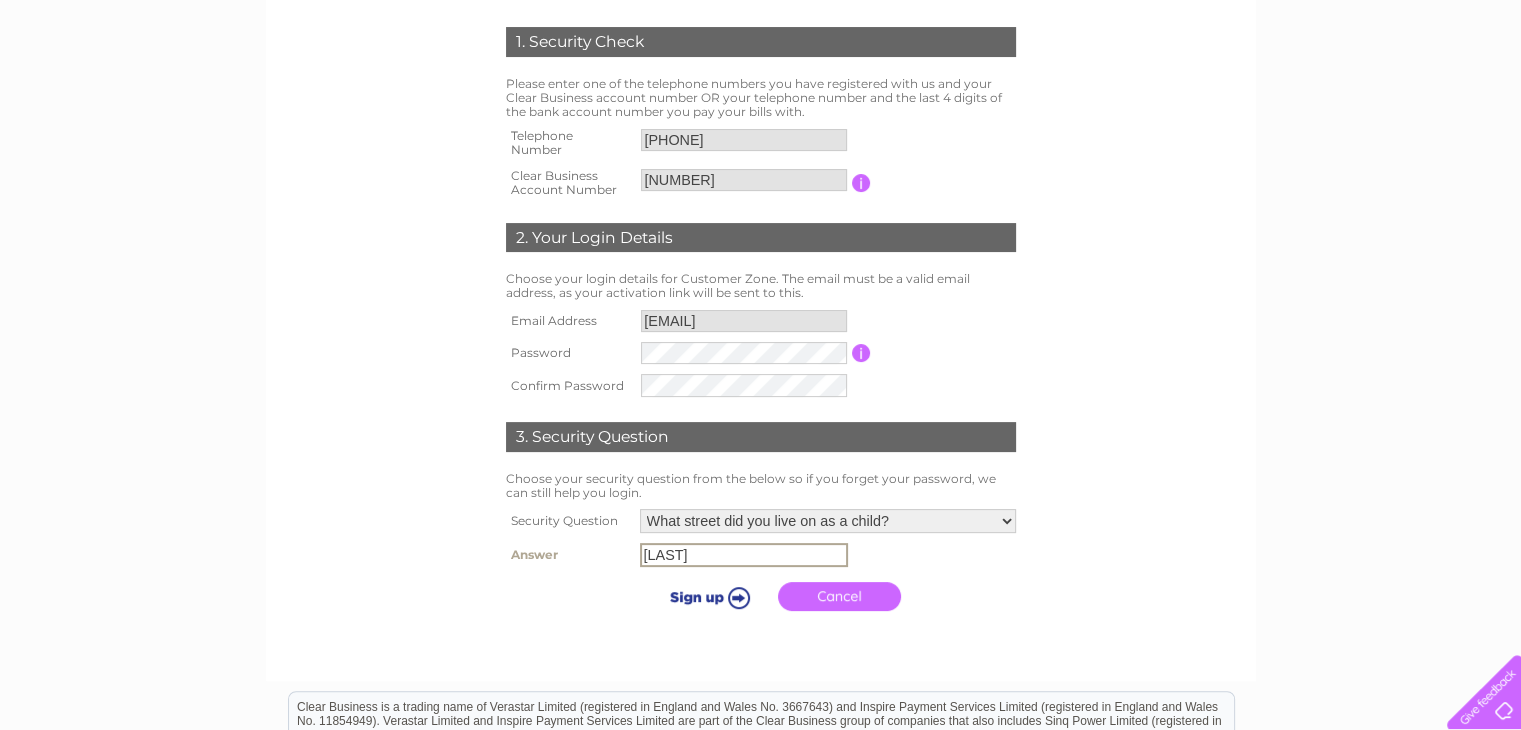 type on "Ferneylea" 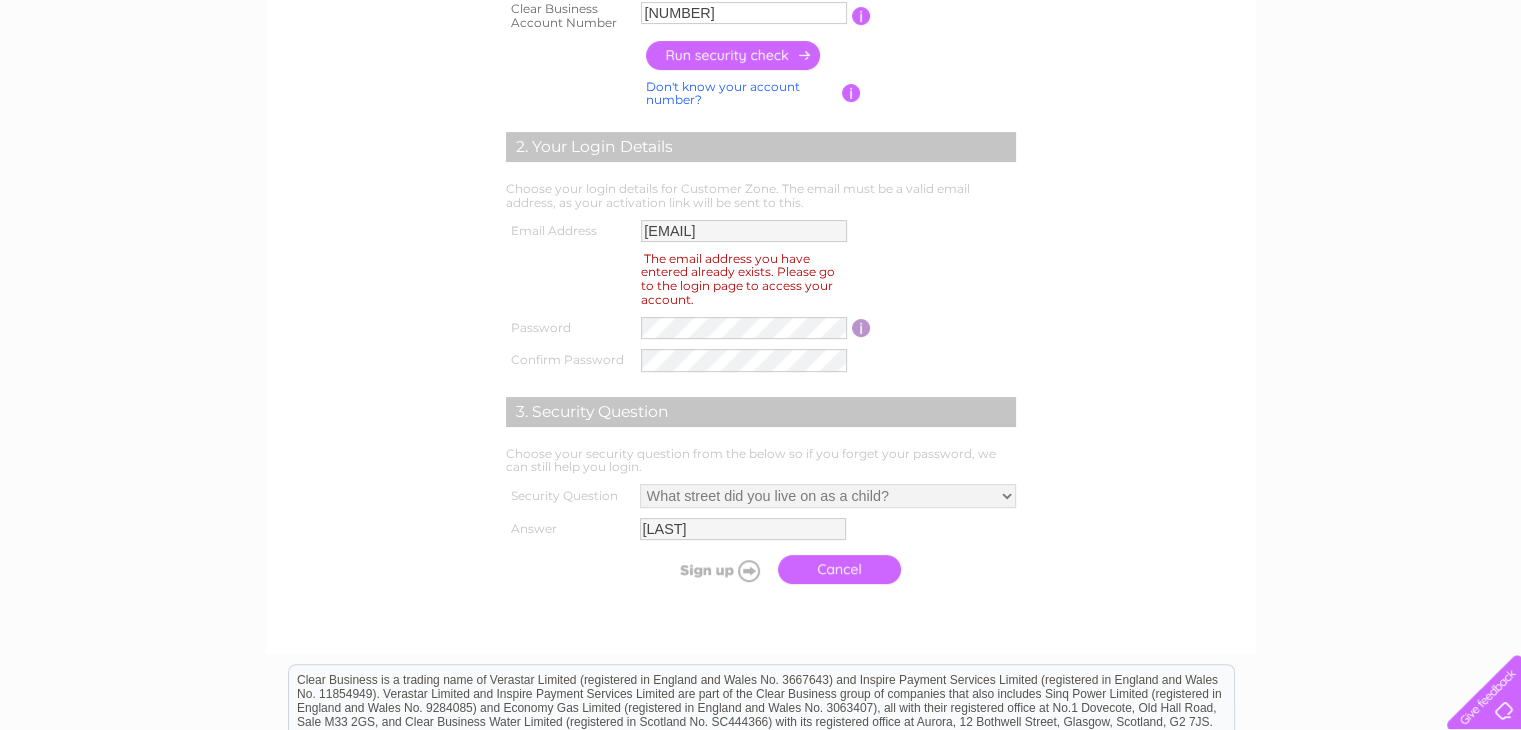 scroll, scrollTop: 200, scrollLeft: 0, axis: vertical 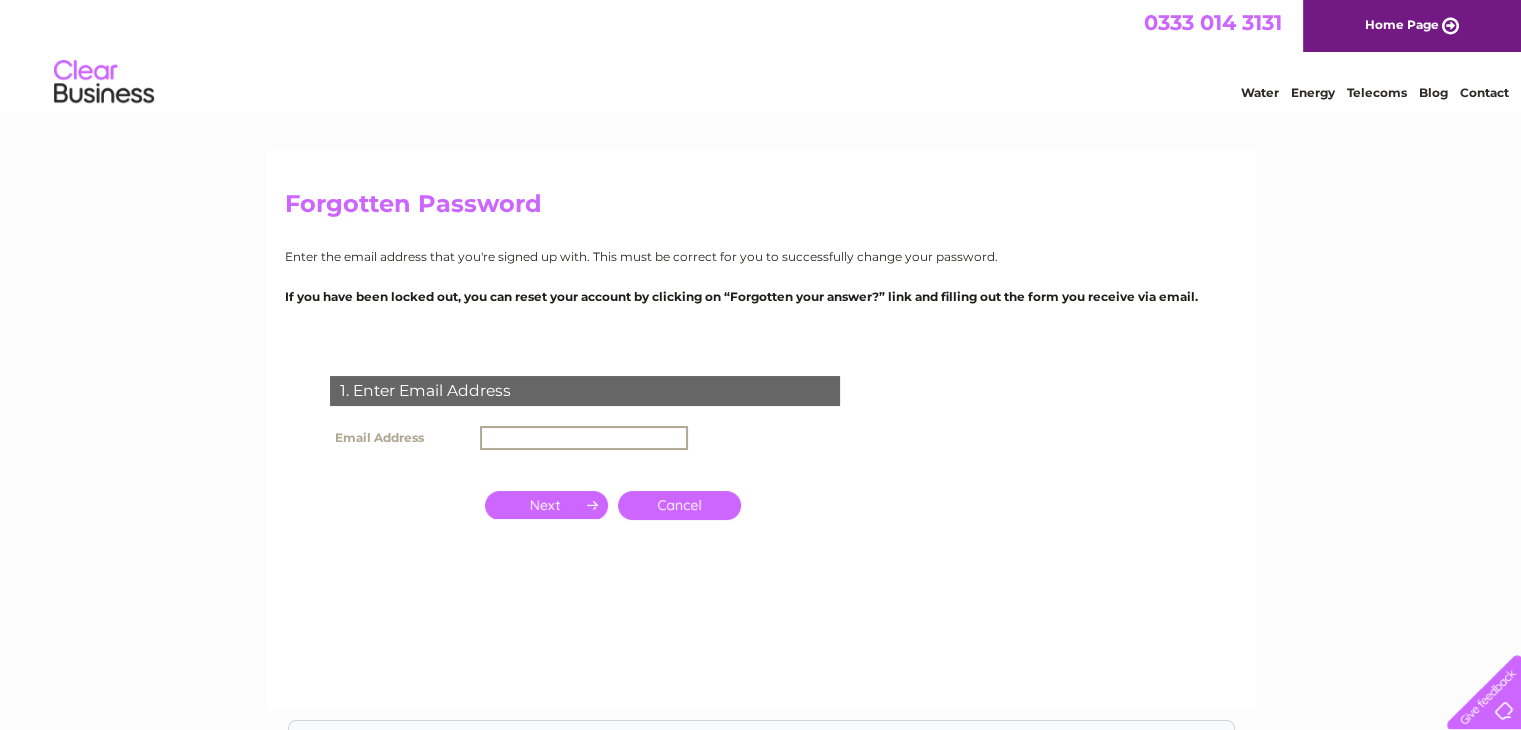 click at bounding box center (584, 438) 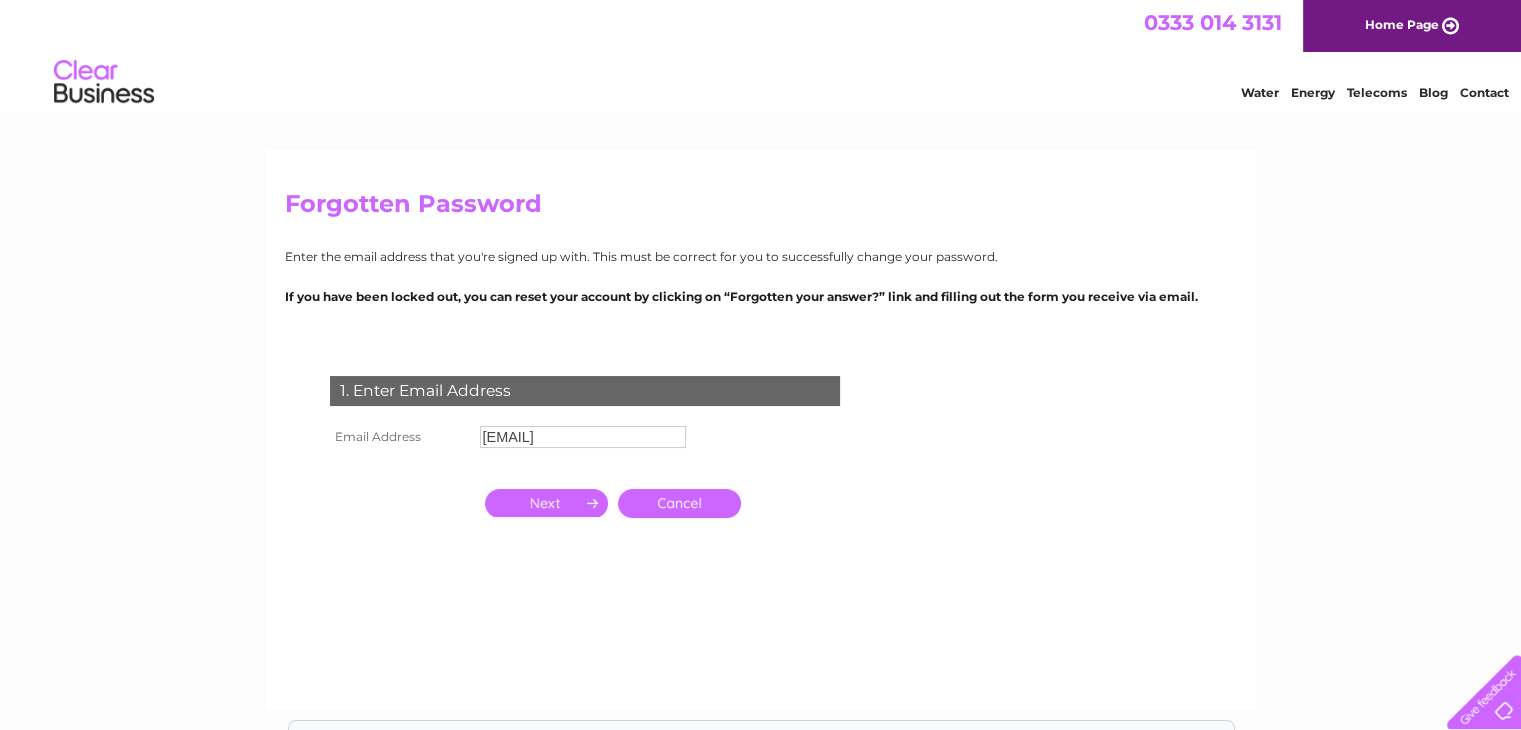 click at bounding box center [546, 503] 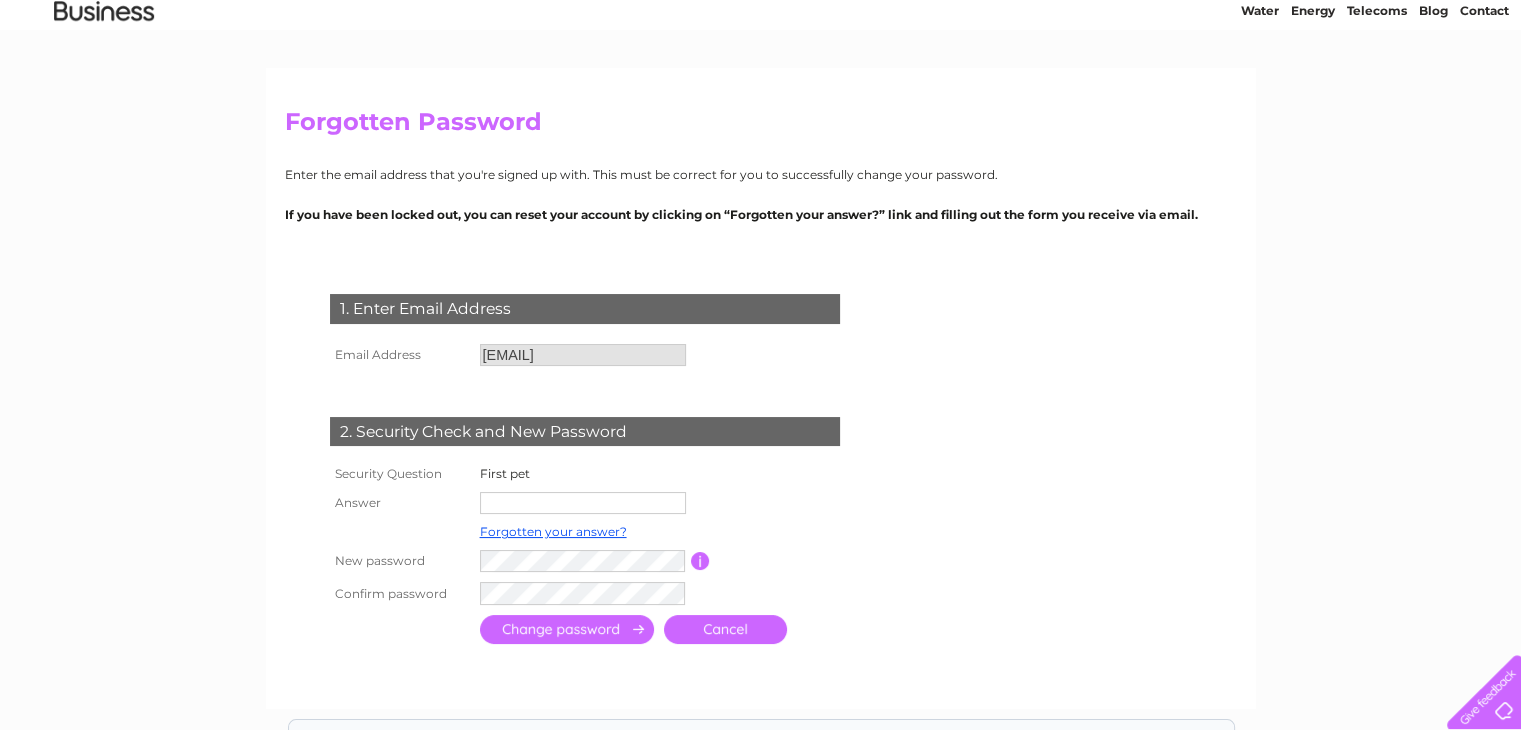 scroll, scrollTop: 200, scrollLeft: 0, axis: vertical 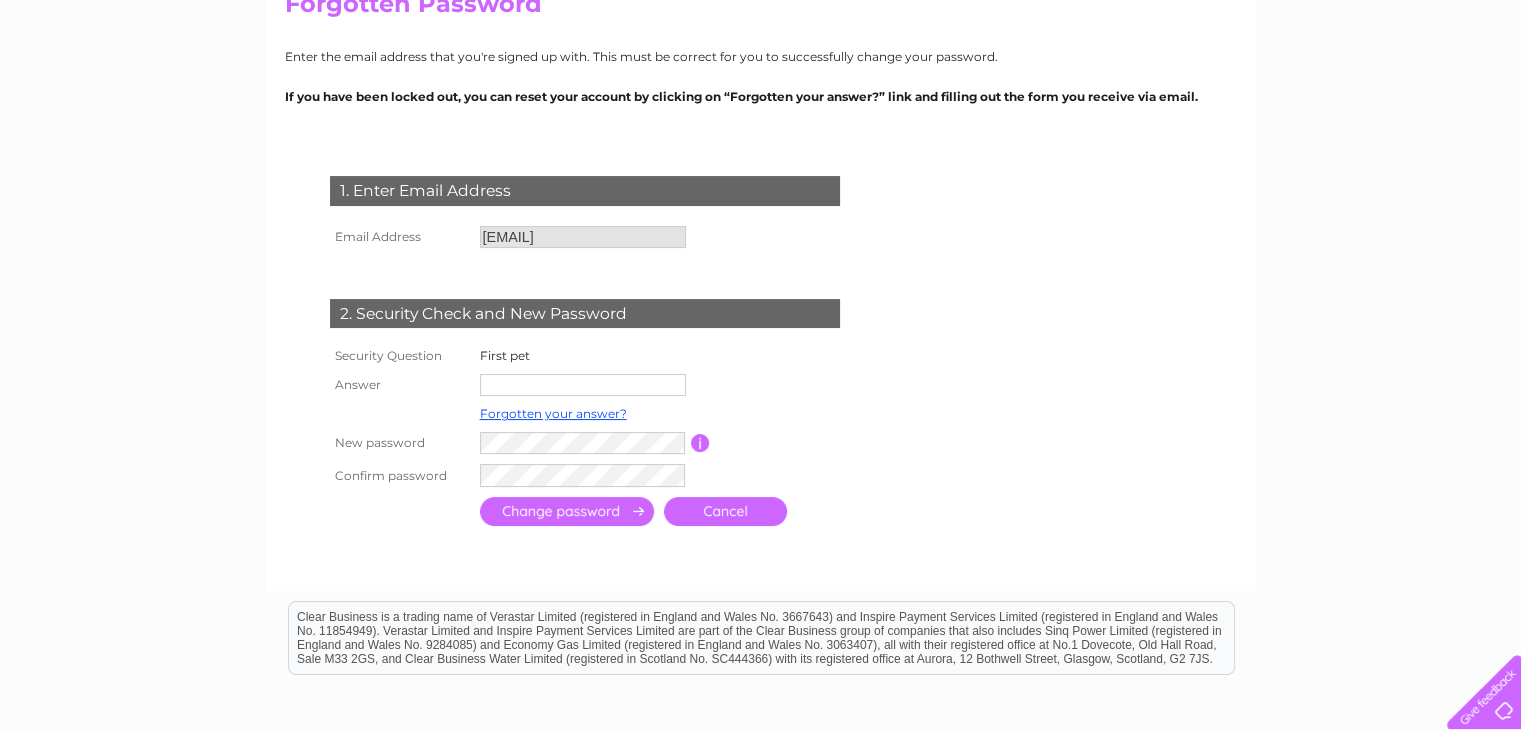 click at bounding box center [583, 385] 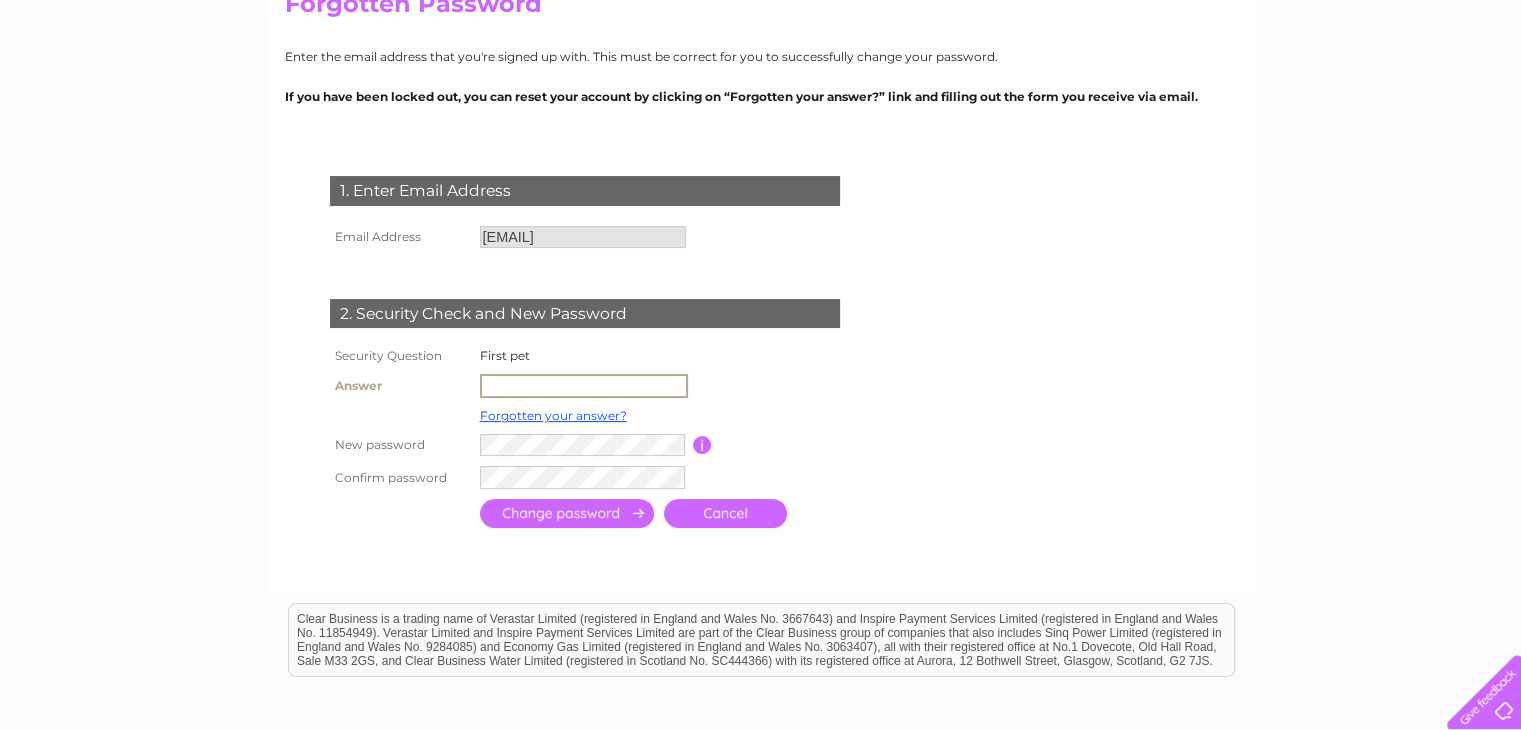 drag, startPoint x: 1002, startPoint y: 408, endPoint x: 966, endPoint y: 409, distance: 36.013885 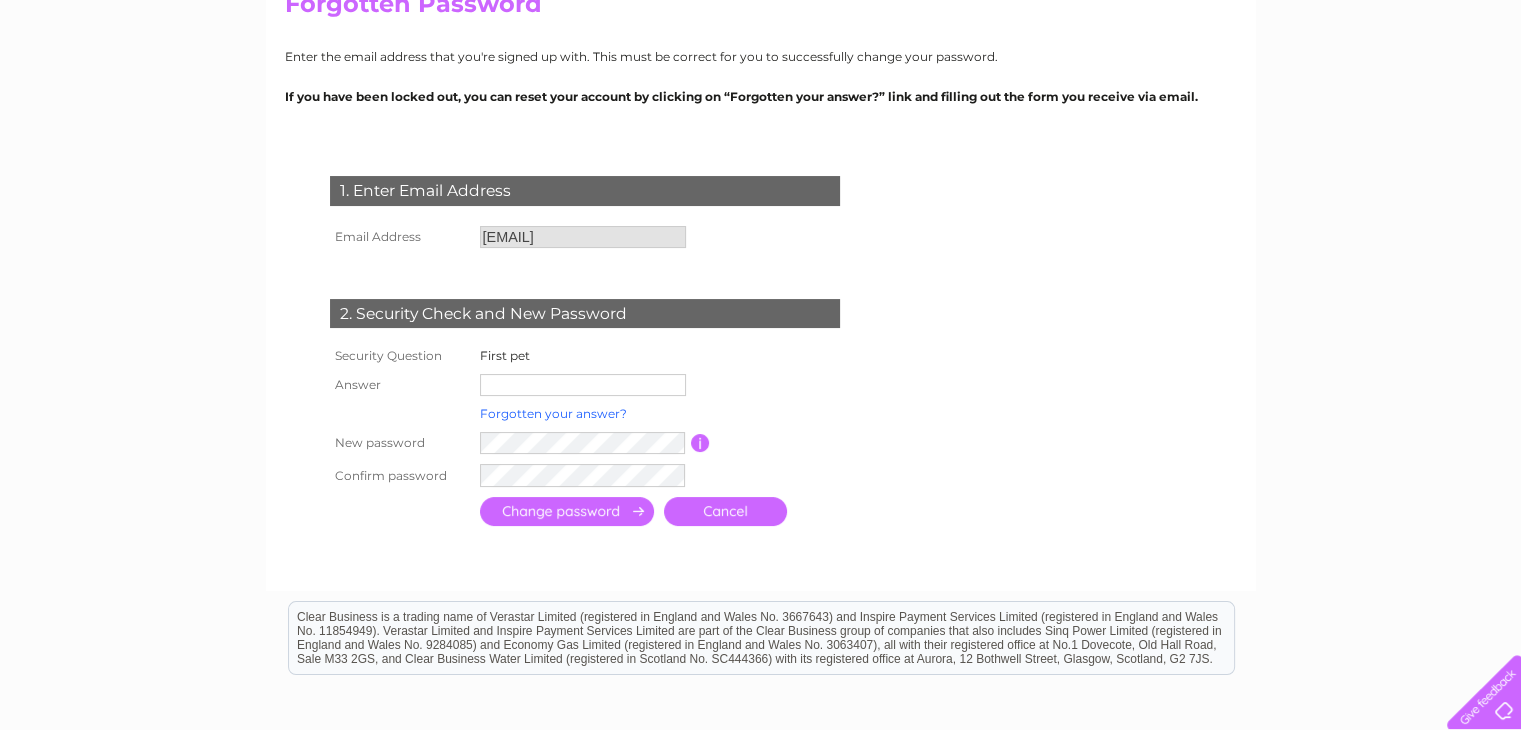 click on "Forgotten your answer?" at bounding box center (553, 413) 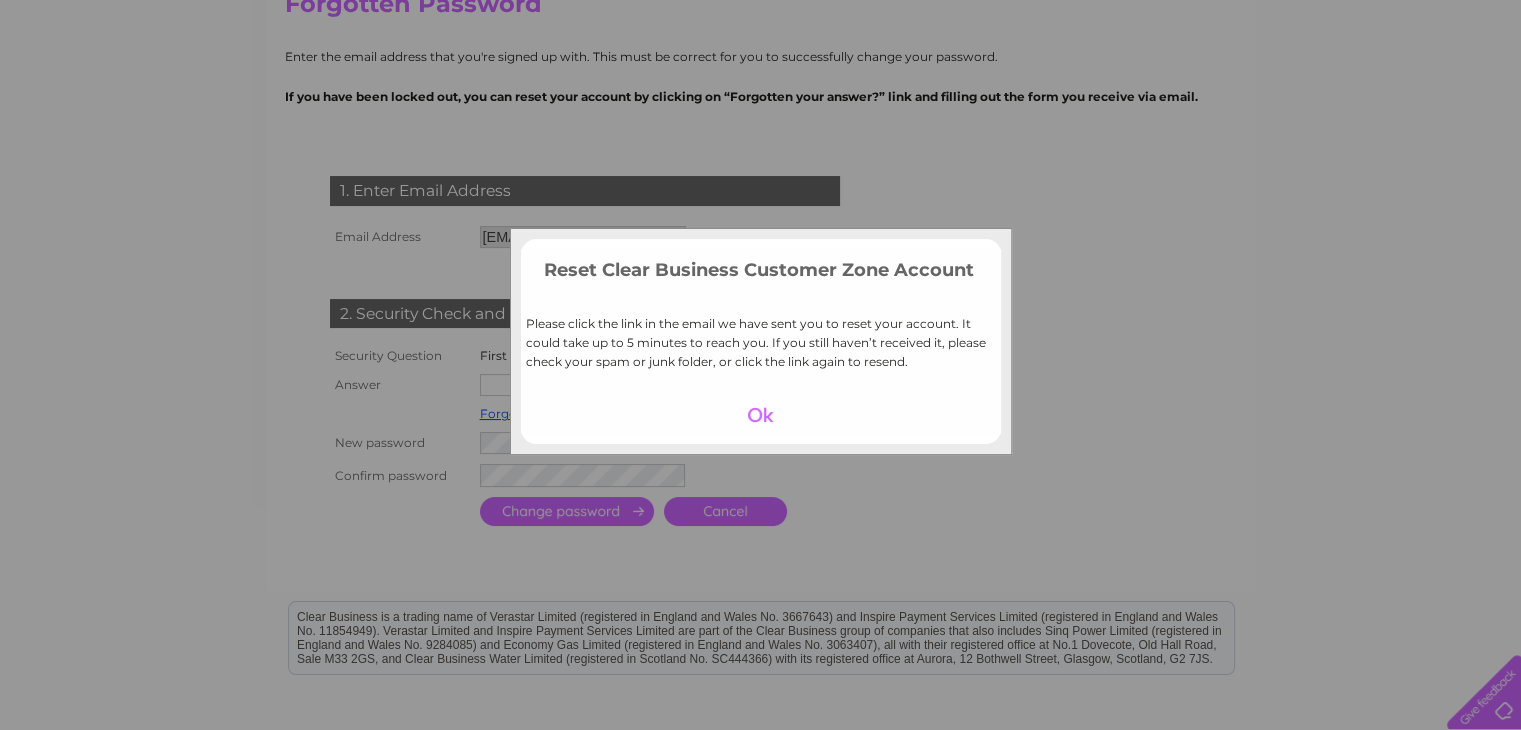 click at bounding box center [760, 415] 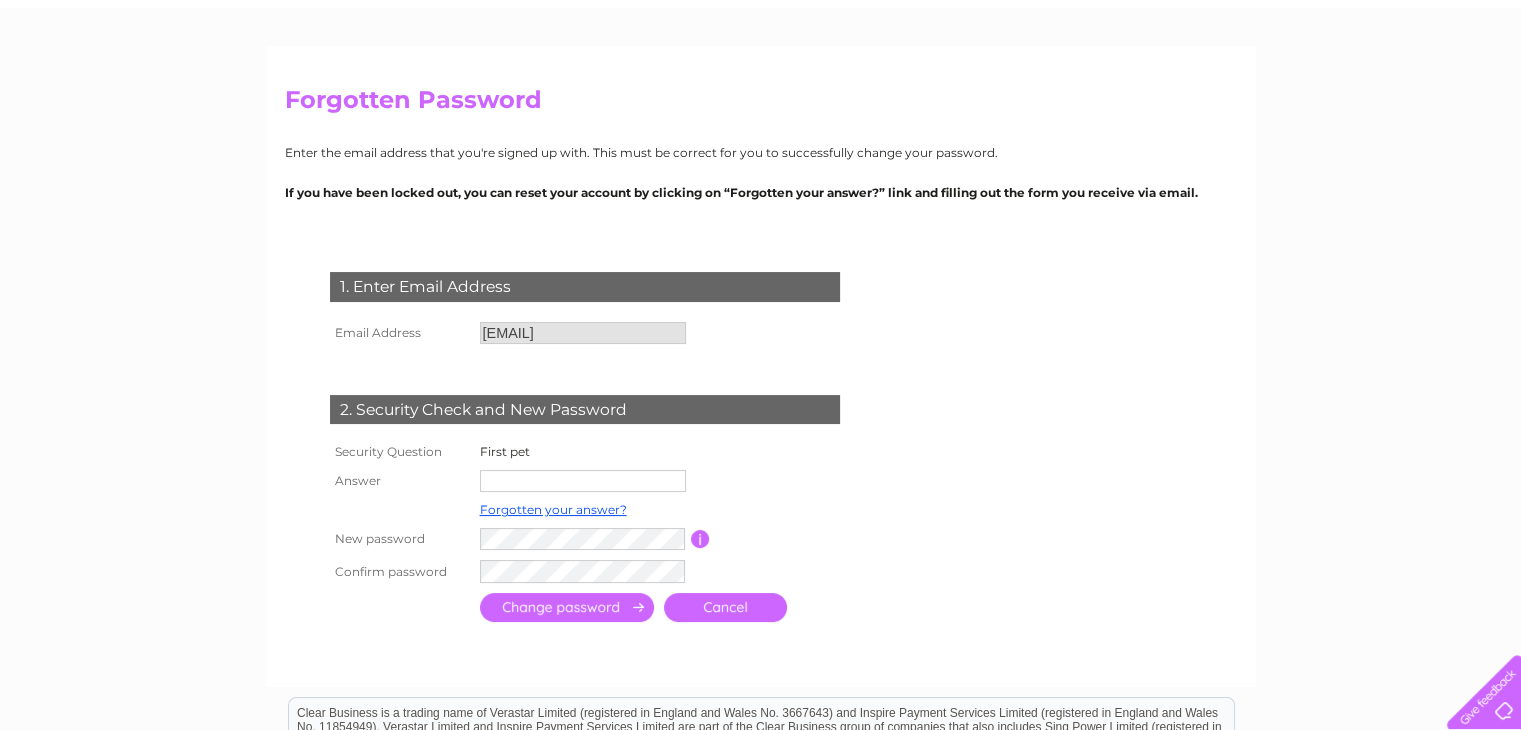 scroll, scrollTop: 0, scrollLeft: 0, axis: both 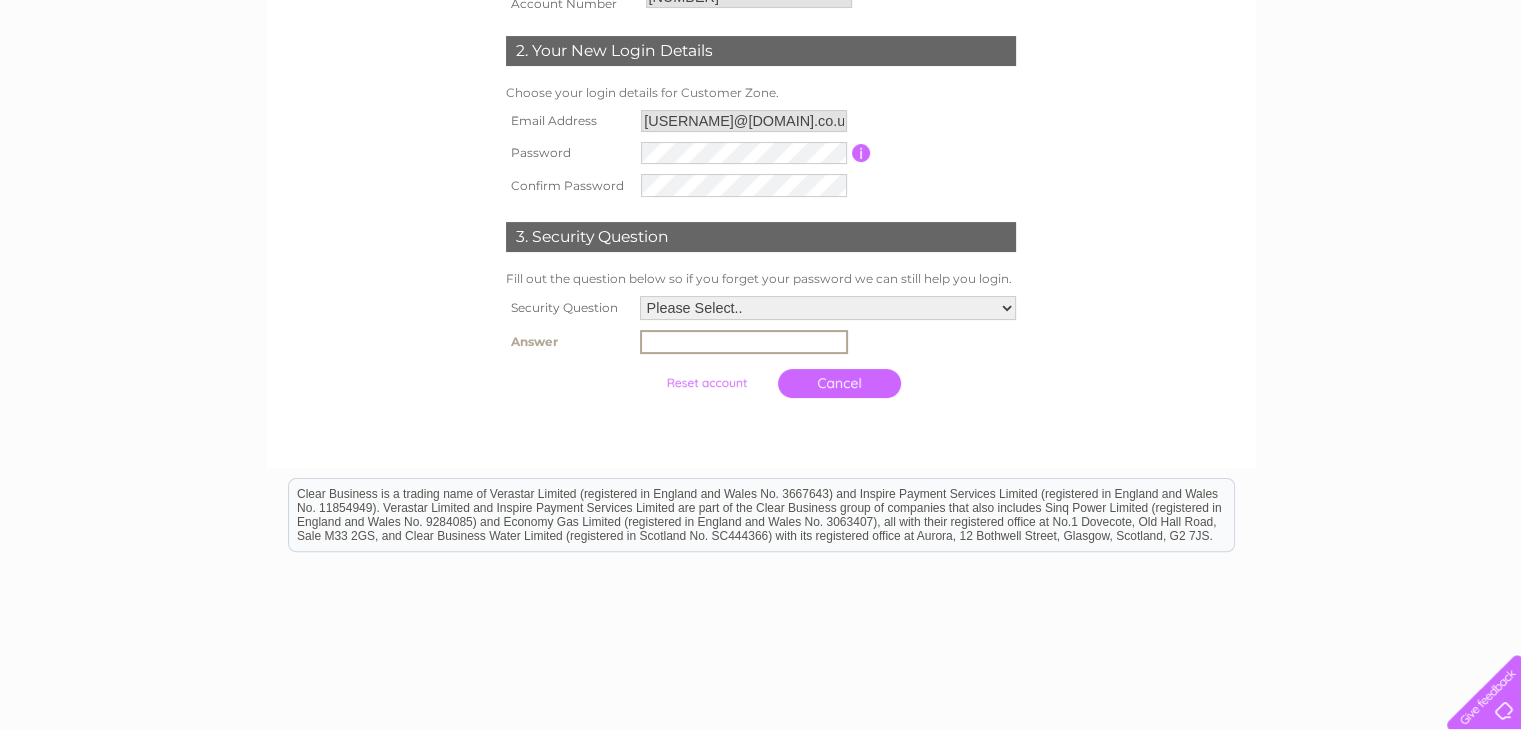 click at bounding box center [828, 342] 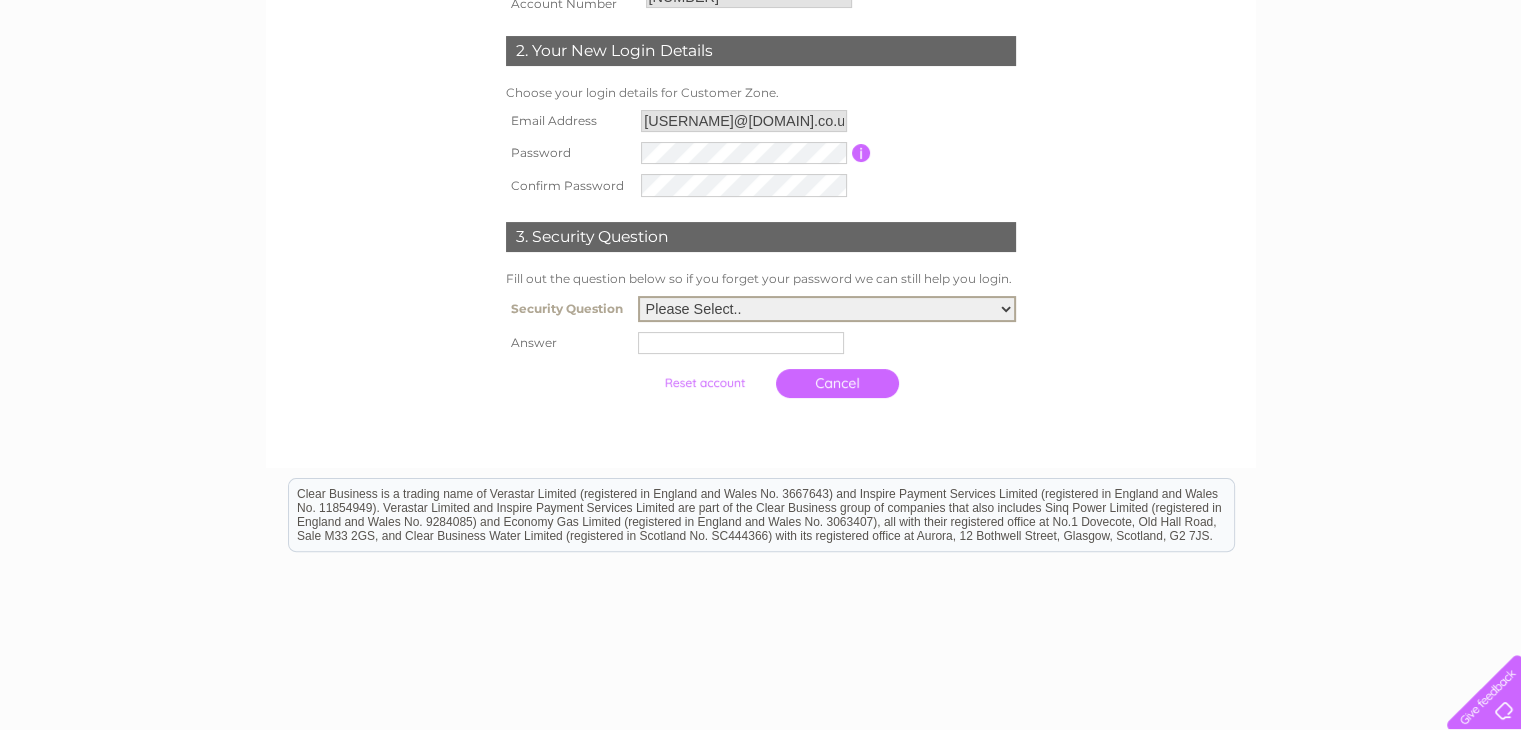 select on "2" 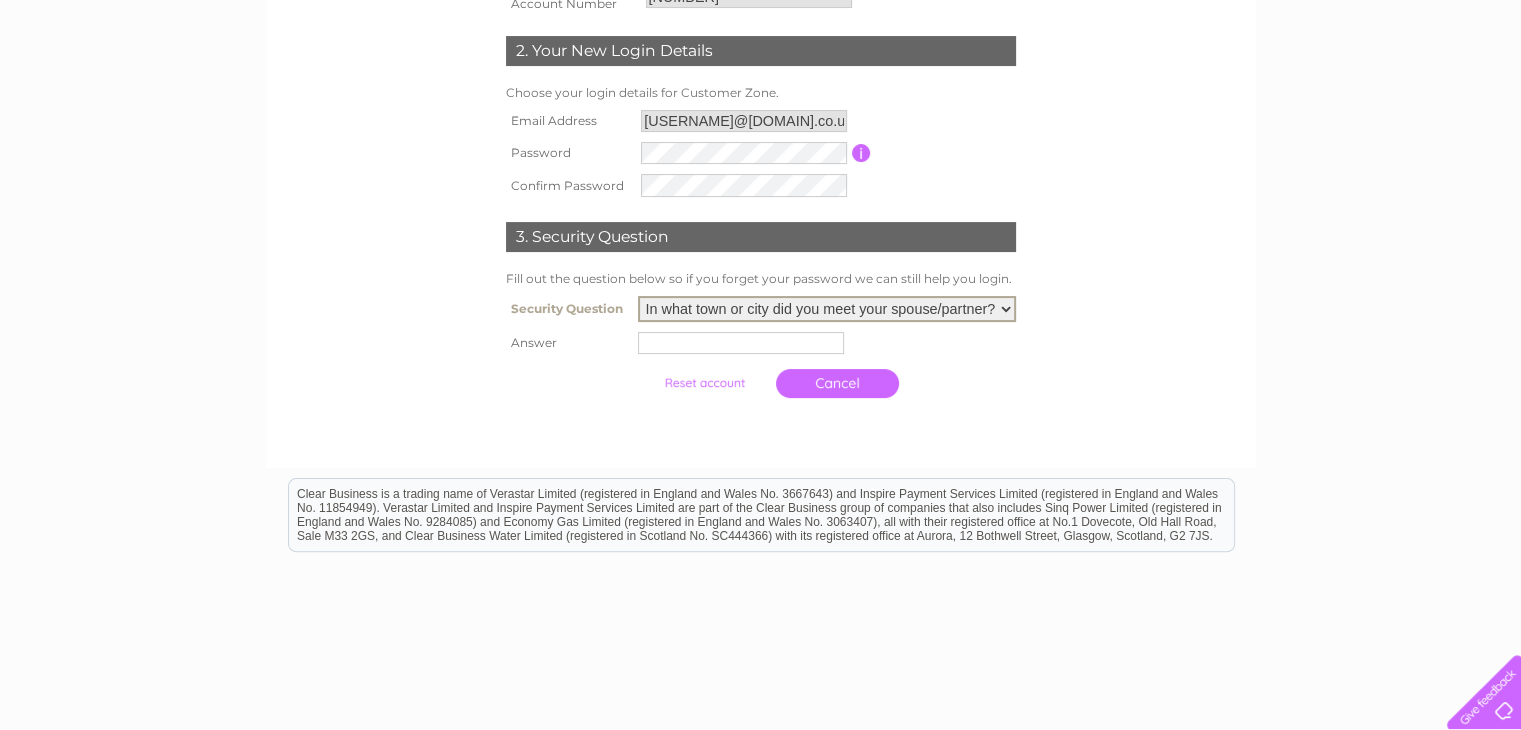 click at bounding box center (741, 343) 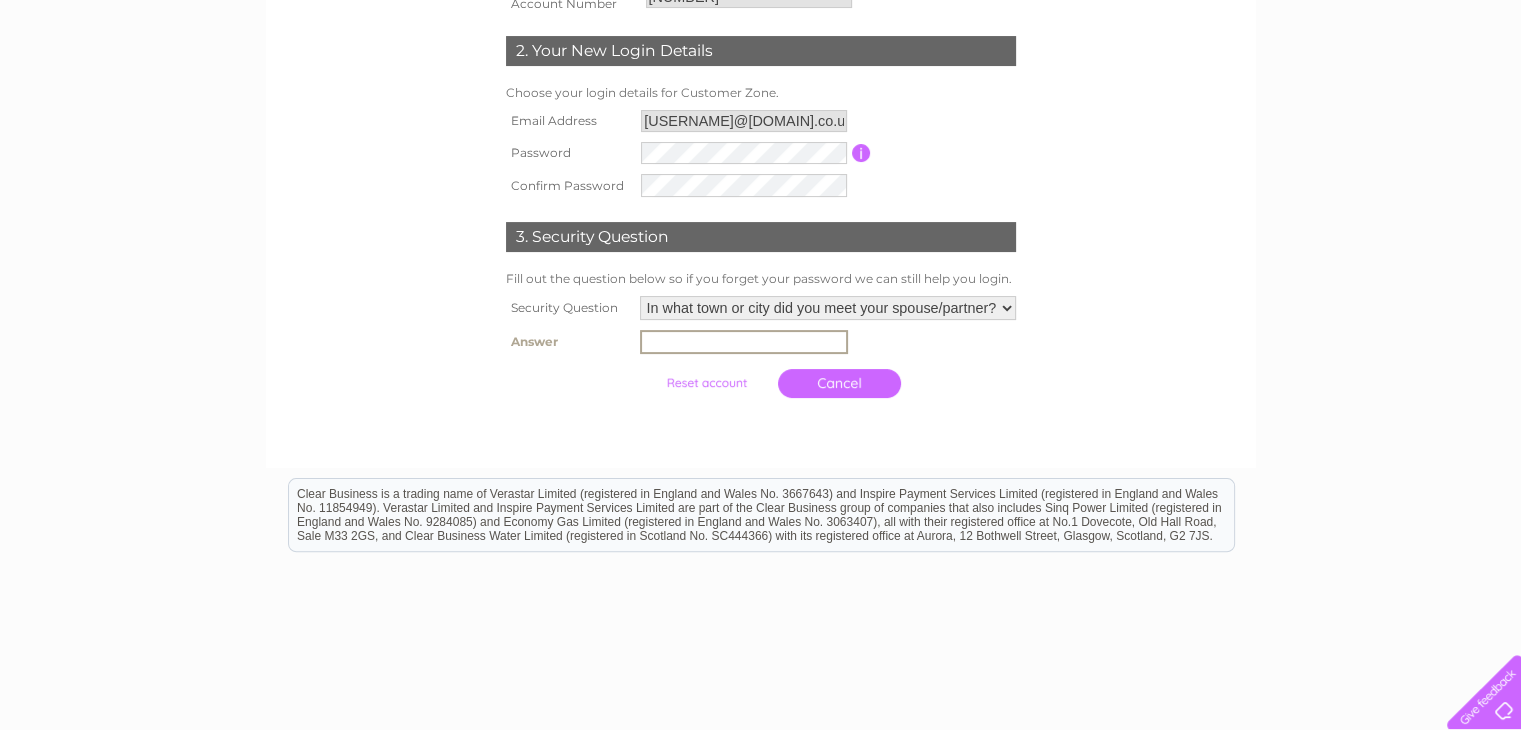 type on "Edinburgh" 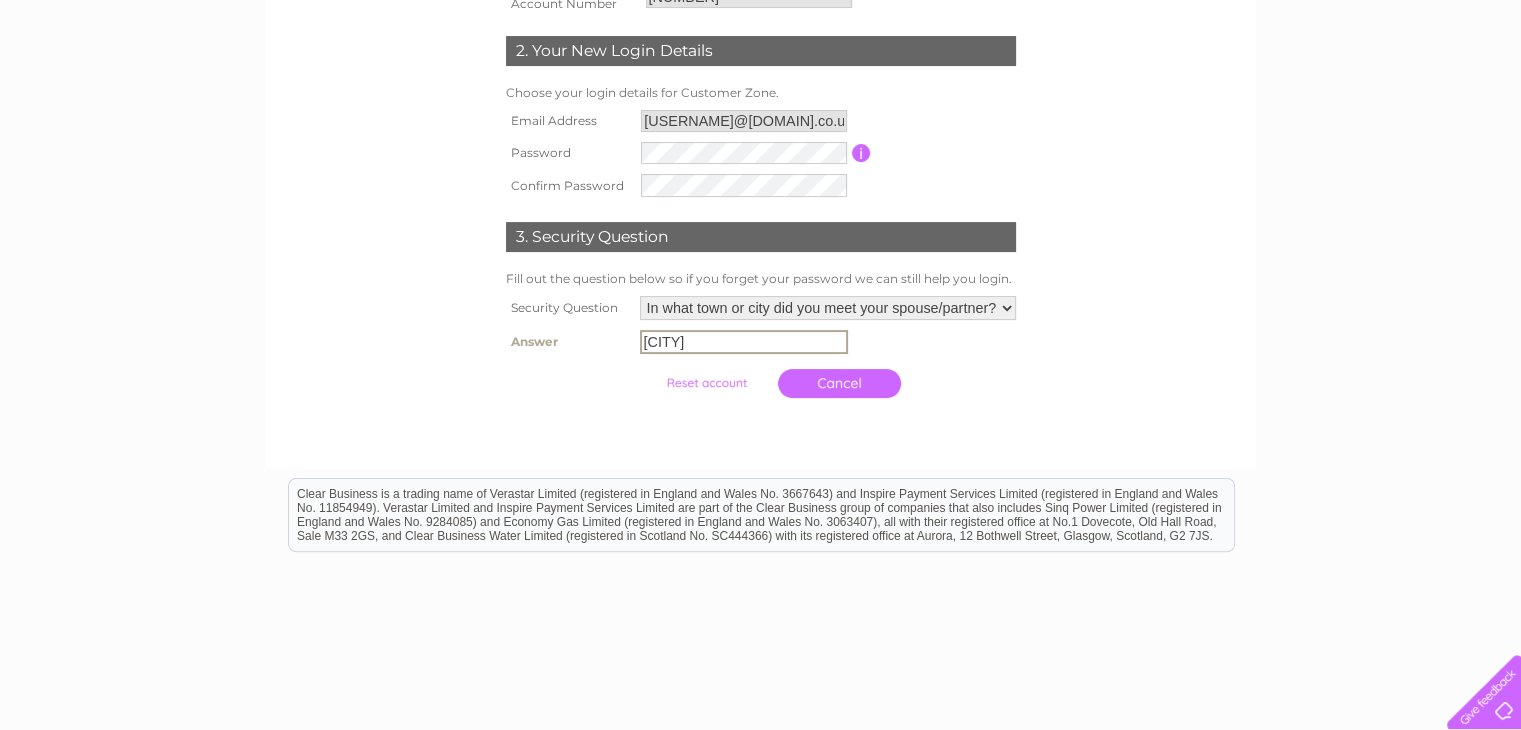 click at bounding box center (706, 383) 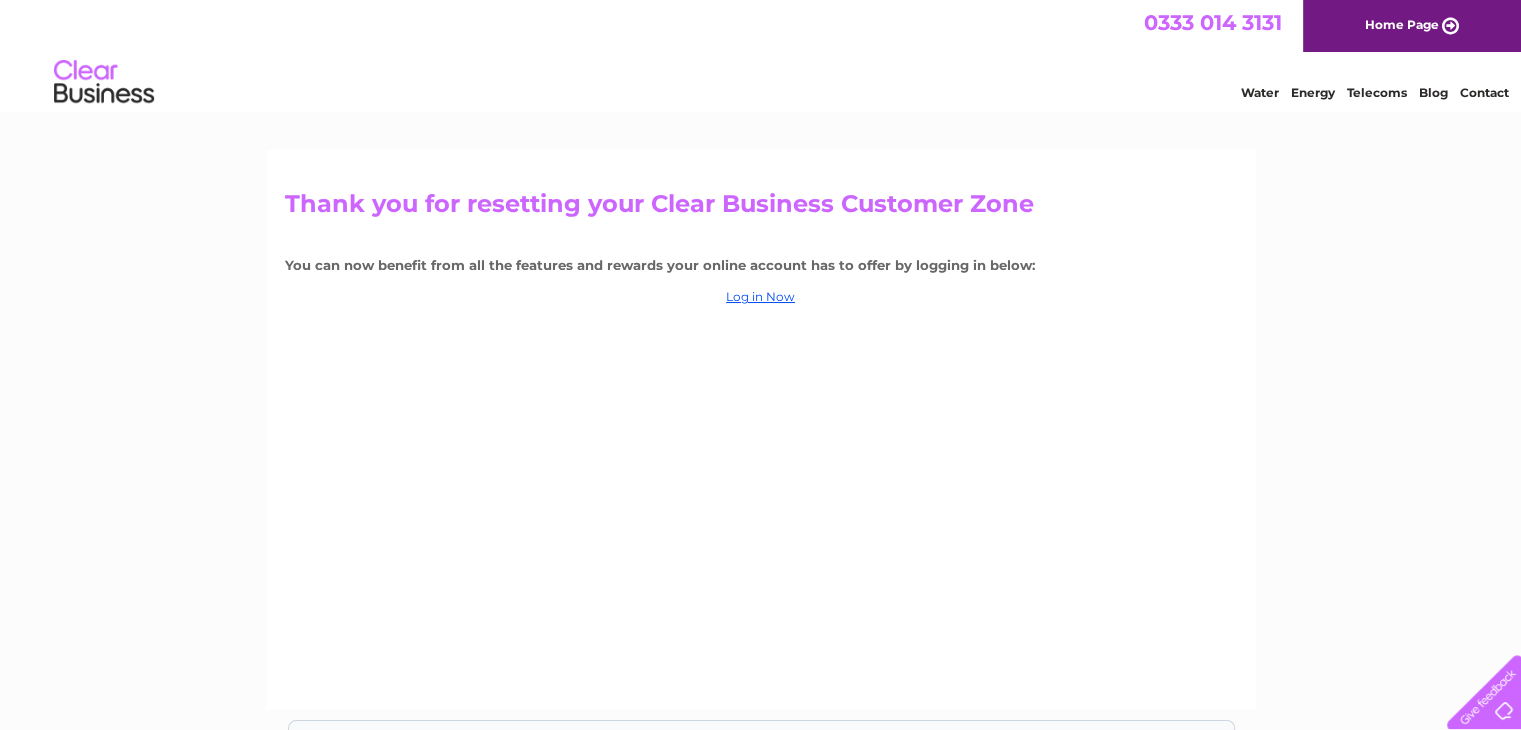 scroll, scrollTop: 0, scrollLeft: 0, axis: both 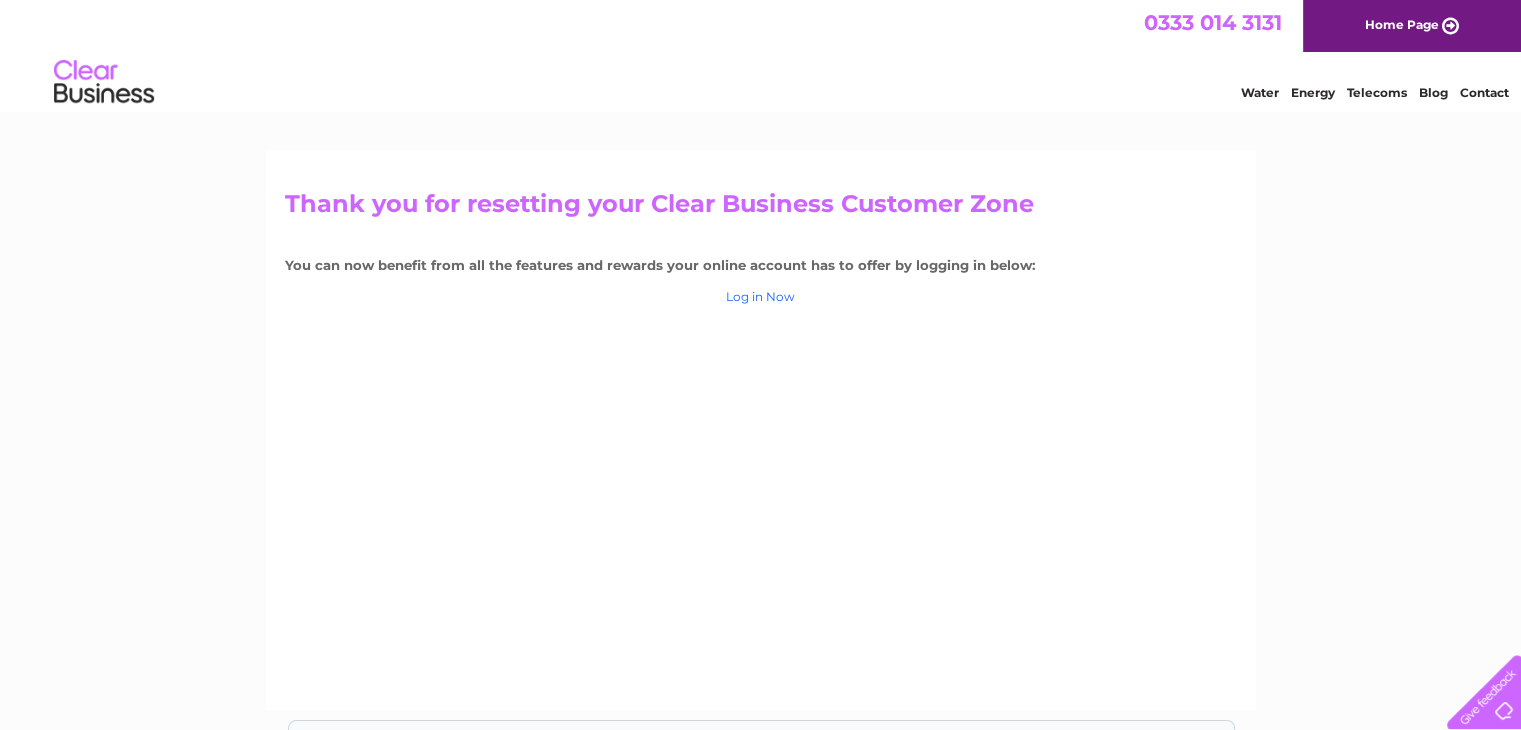 click on "Log in Now" at bounding box center [760, 296] 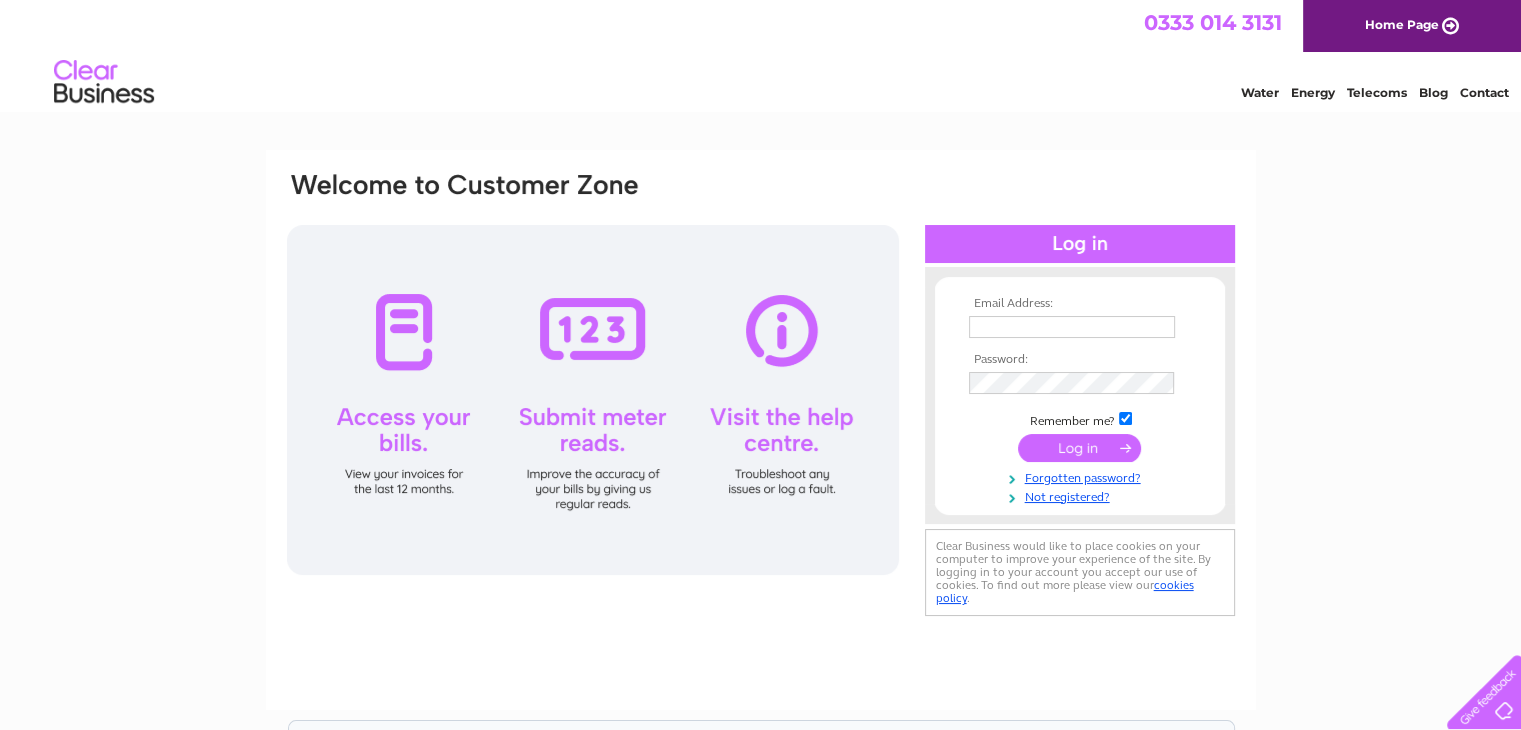 scroll, scrollTop: 0, scrollLeft: 0, axis: both 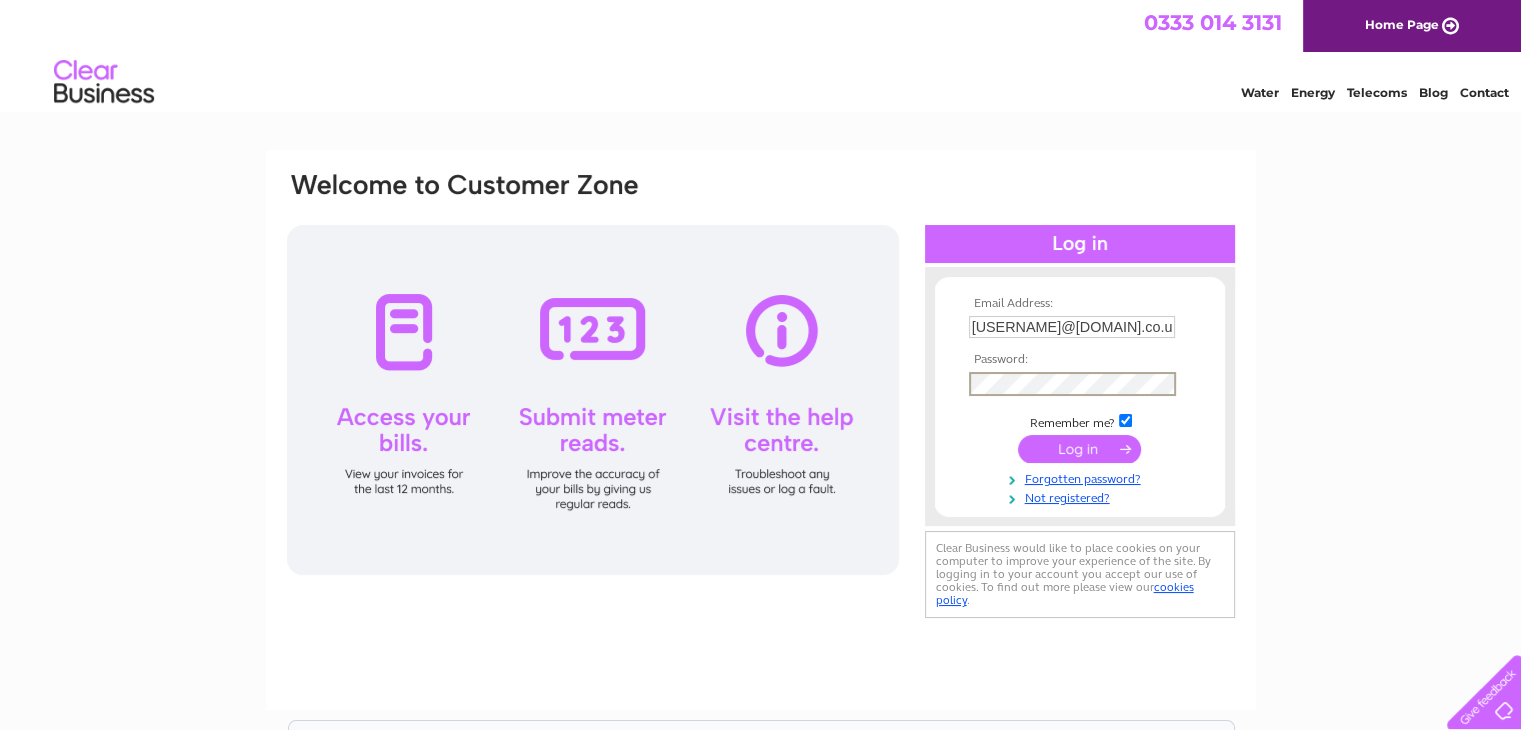 click at bounding box center (1079, 449) 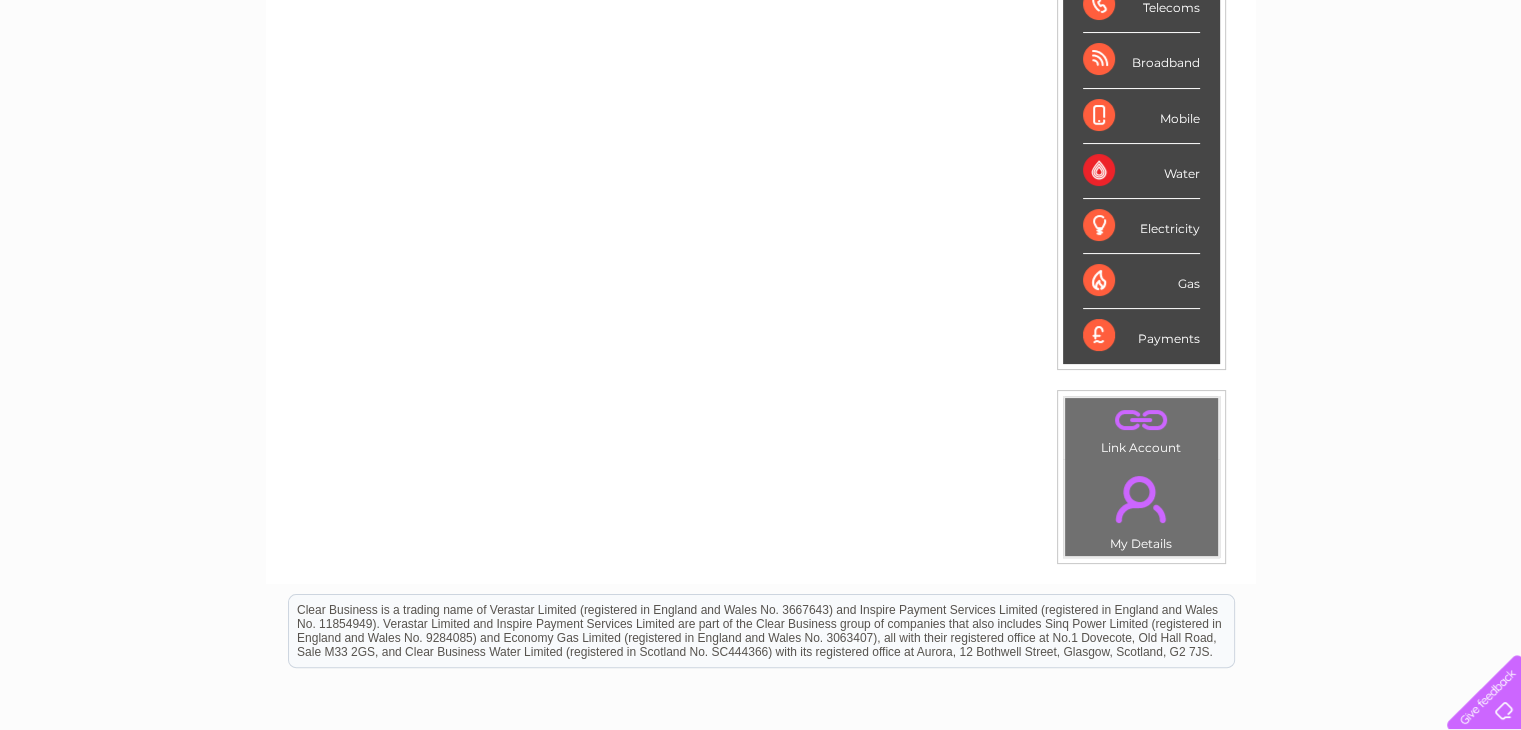 scroll, scrollTop: 400, scrollLeft: 0, axis: vertical 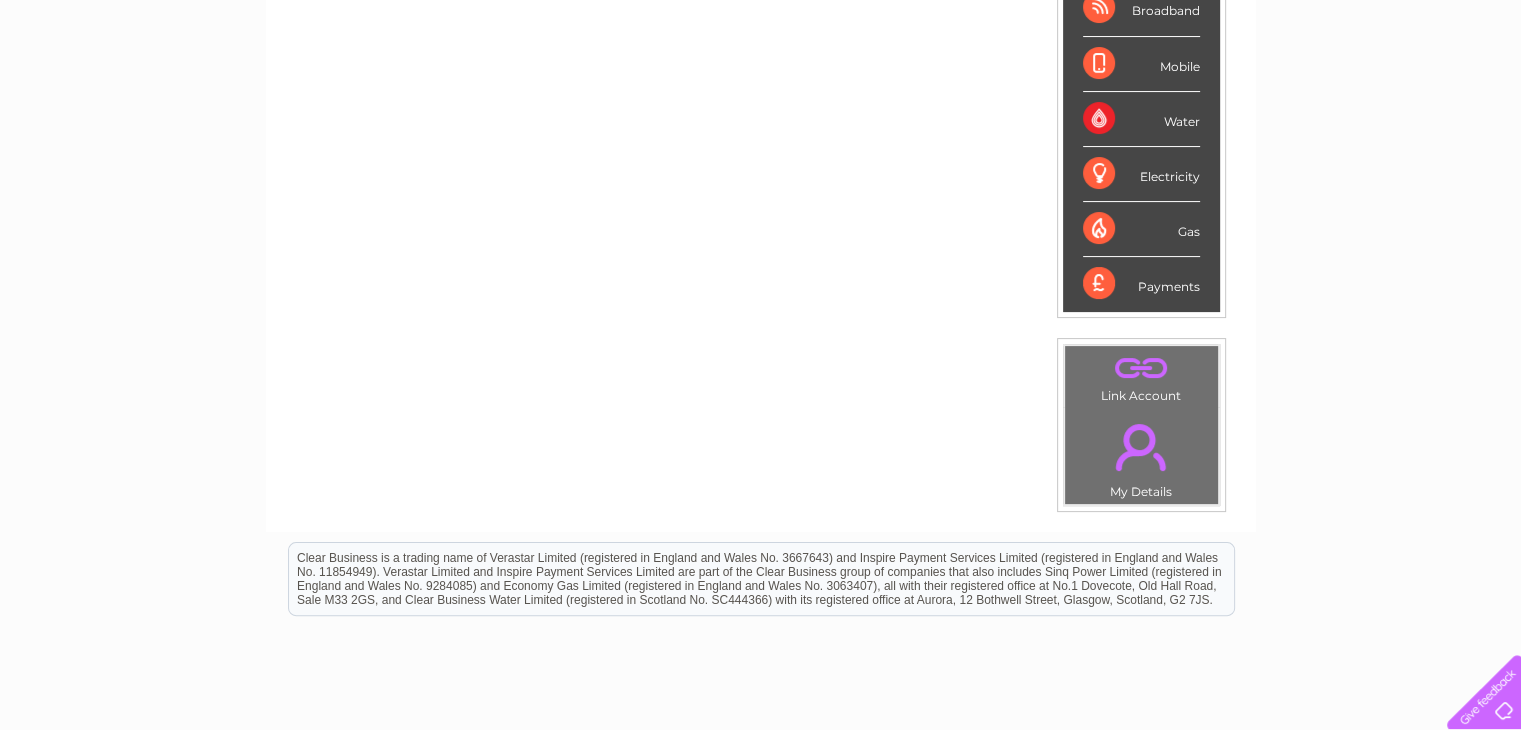 click on "." at bounding box center [1141, 368] 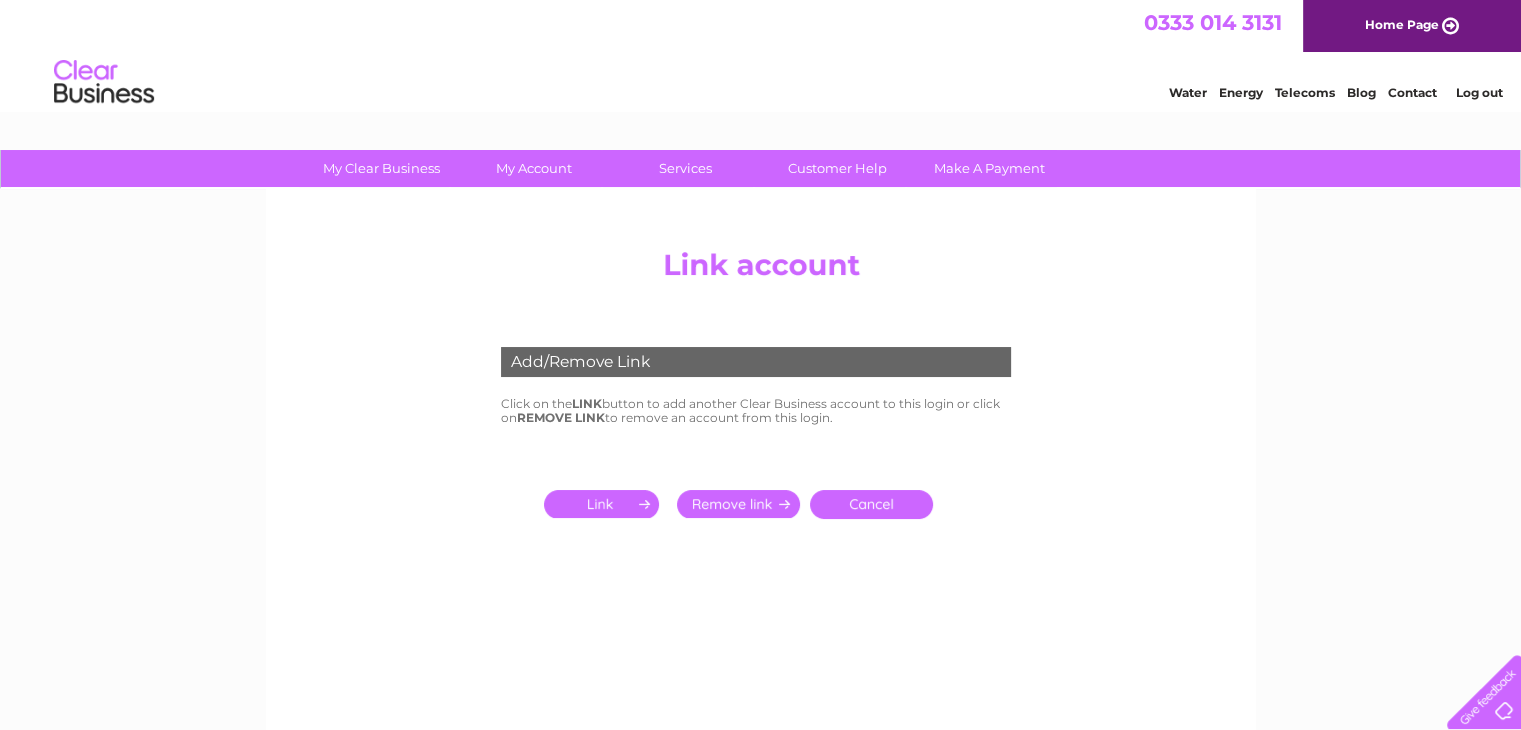 scroll, scrollTop: 0, scrollLeft: 0, axis: both 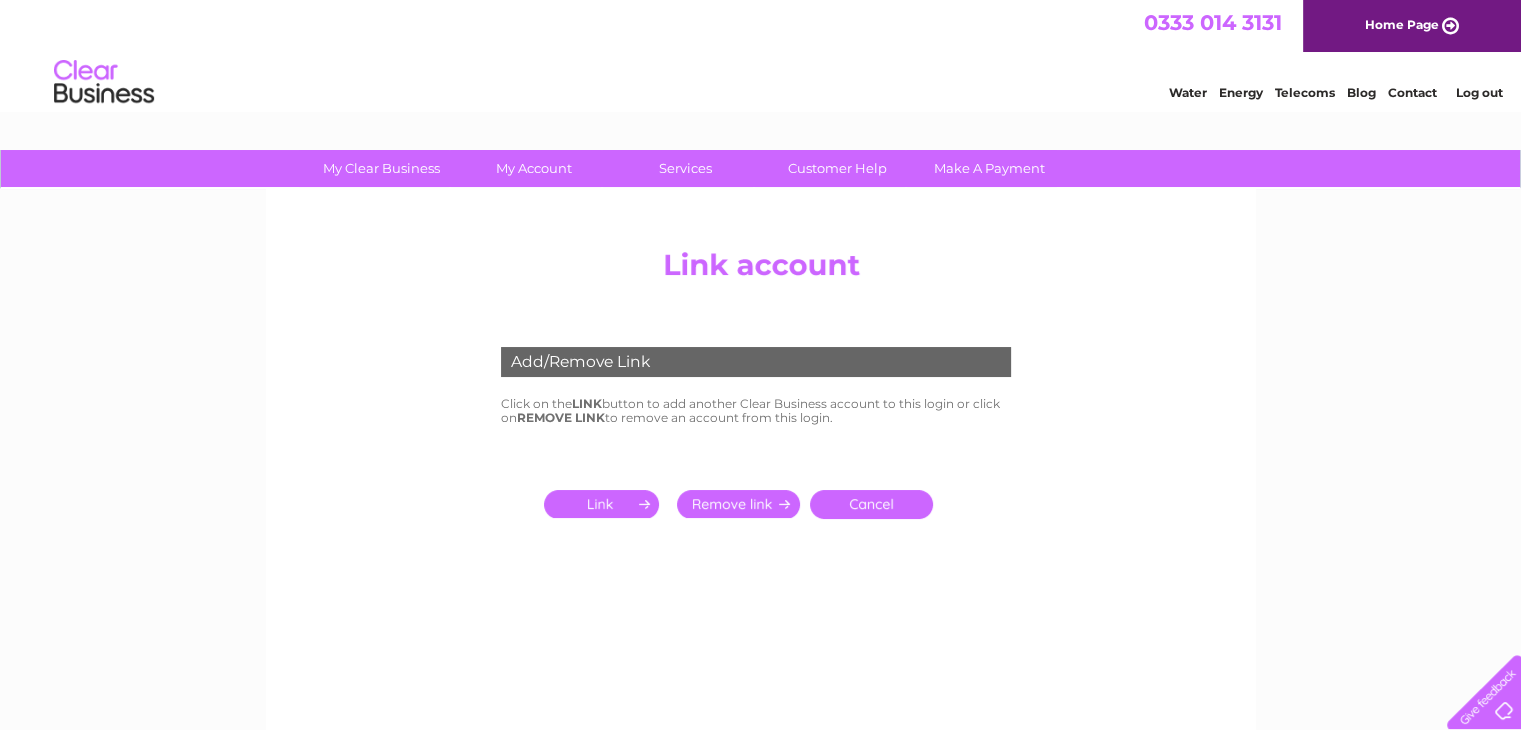 click at bounding box center [605, 504] 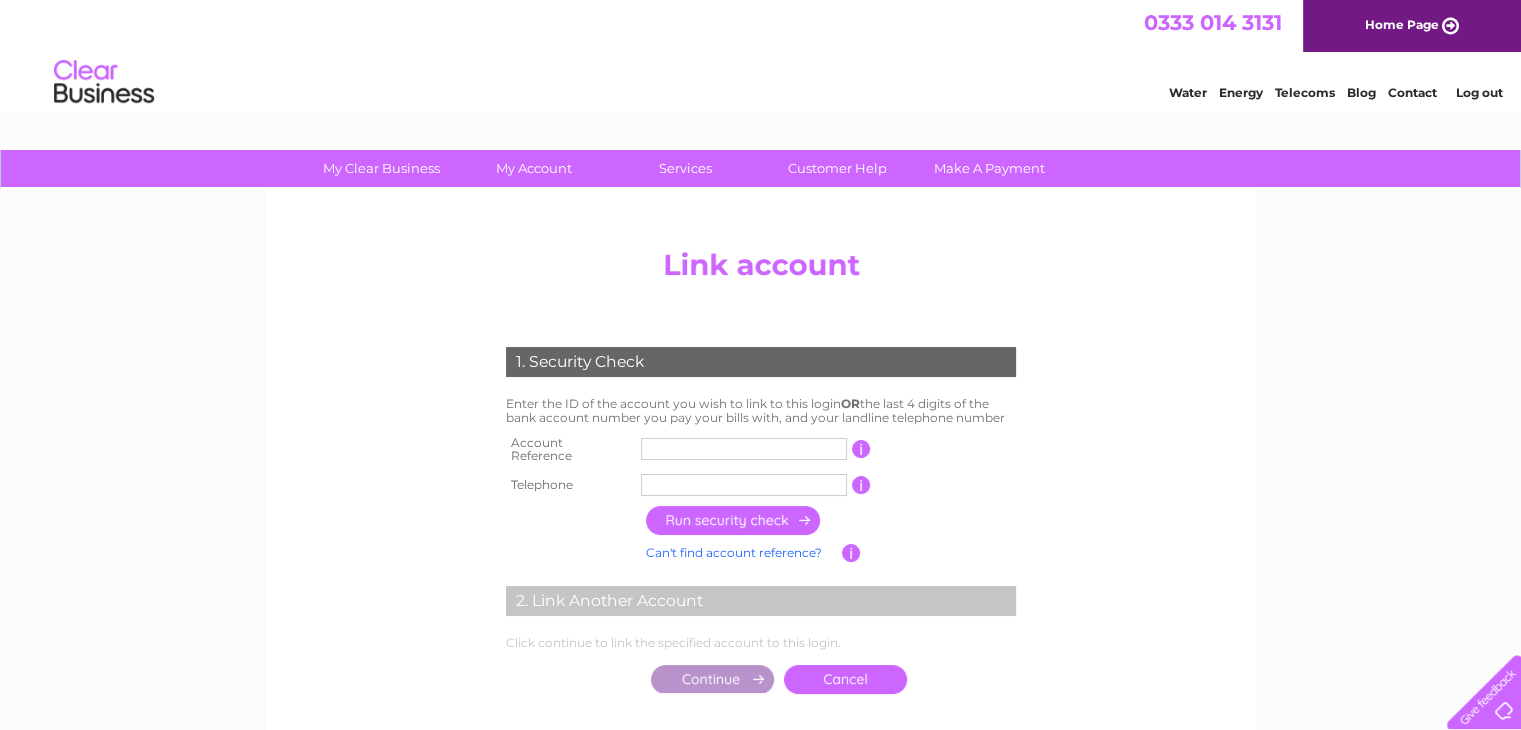 scroll, scrollTop: 100, scrollLeft: 0, axis: vertical 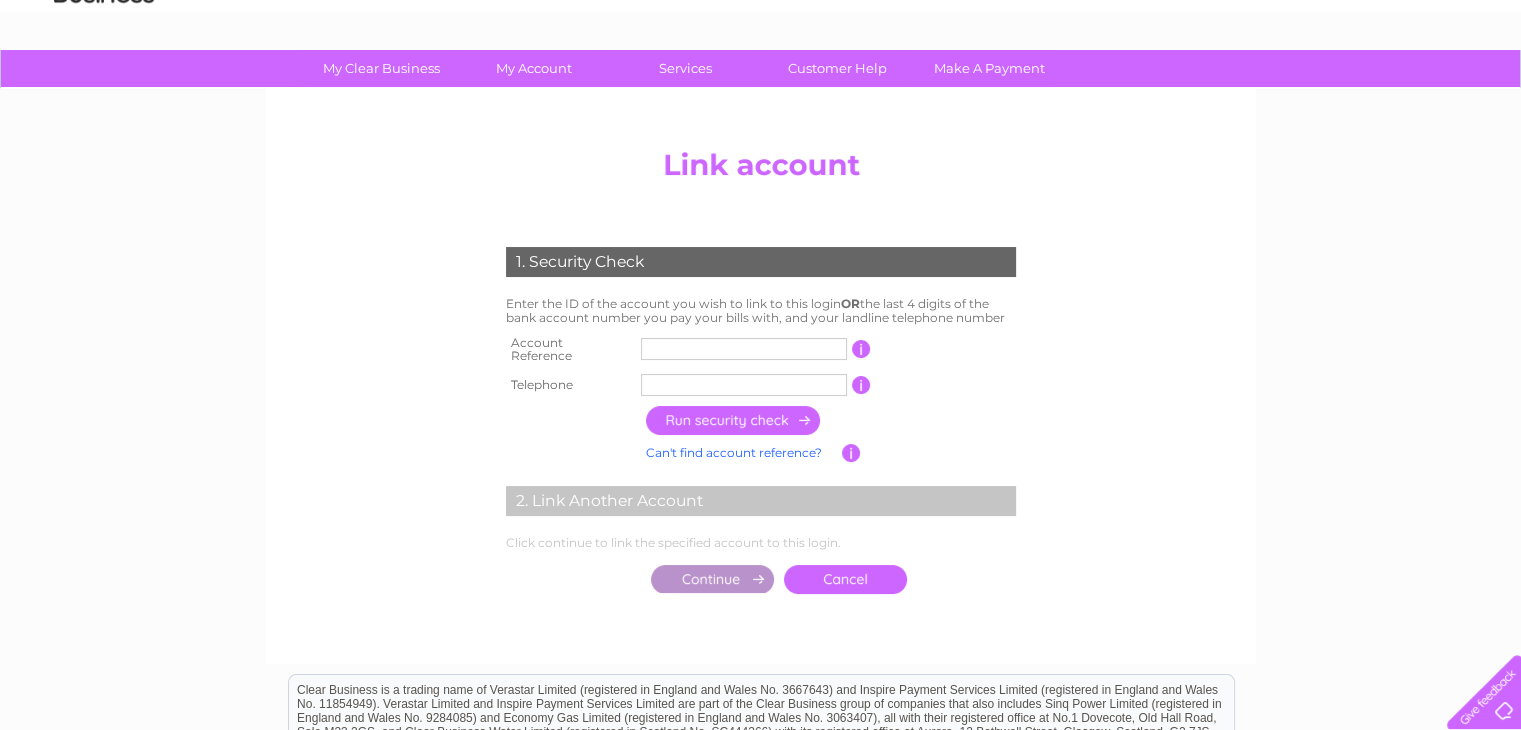 click at bounding box center (744, 349) 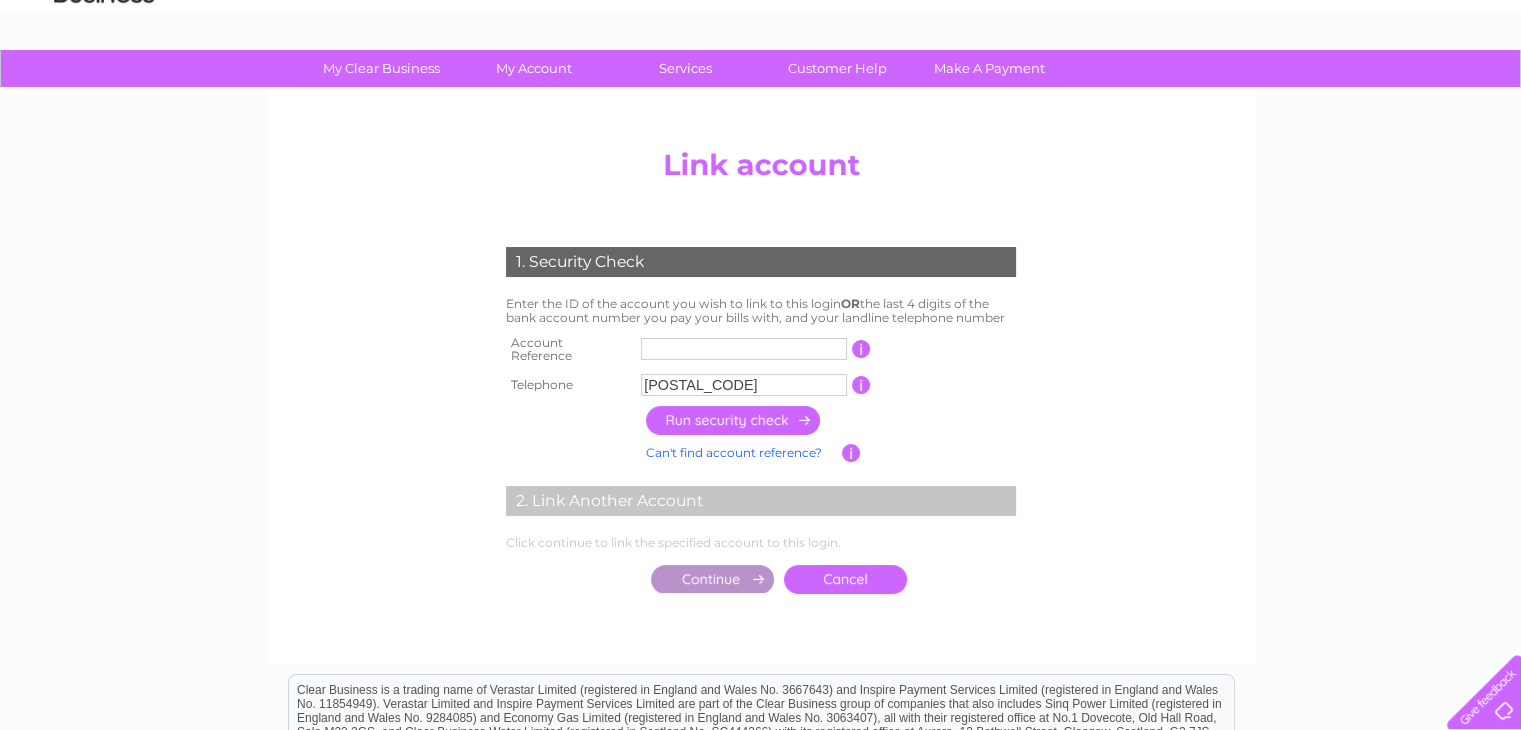type on "01312200090" 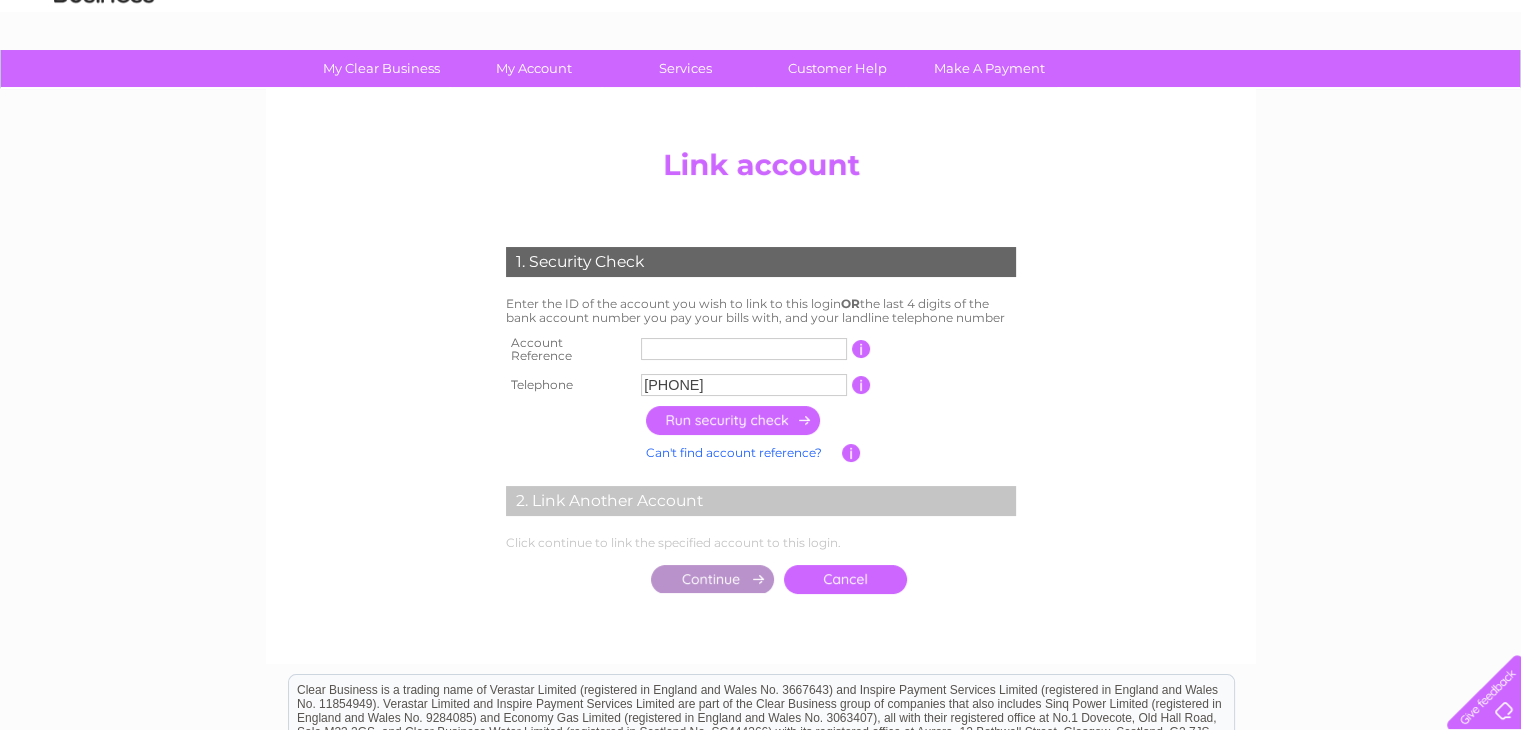 click at bounding box center (744, 349) 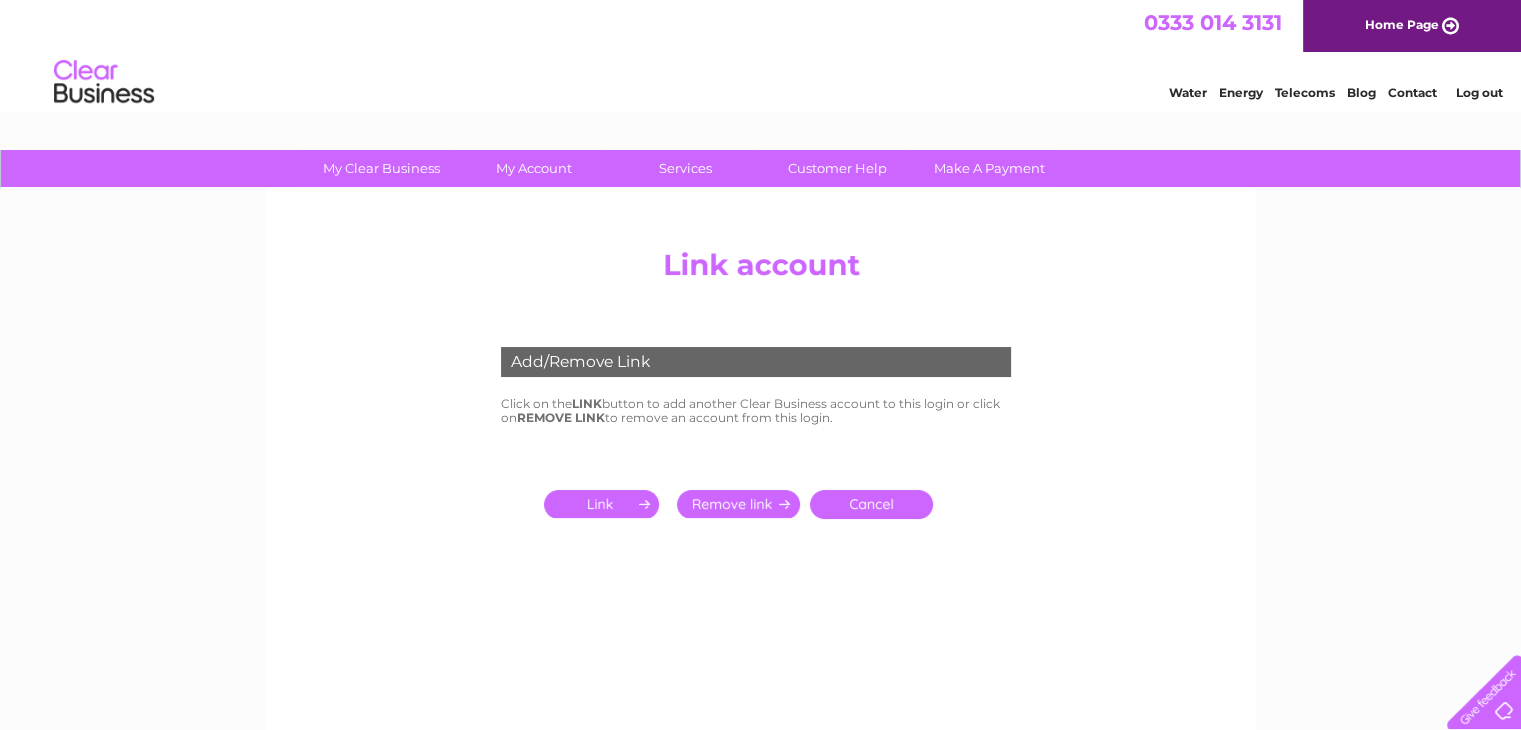 scroll, scrollTop: 0, scrollLeft: 0, axis: both 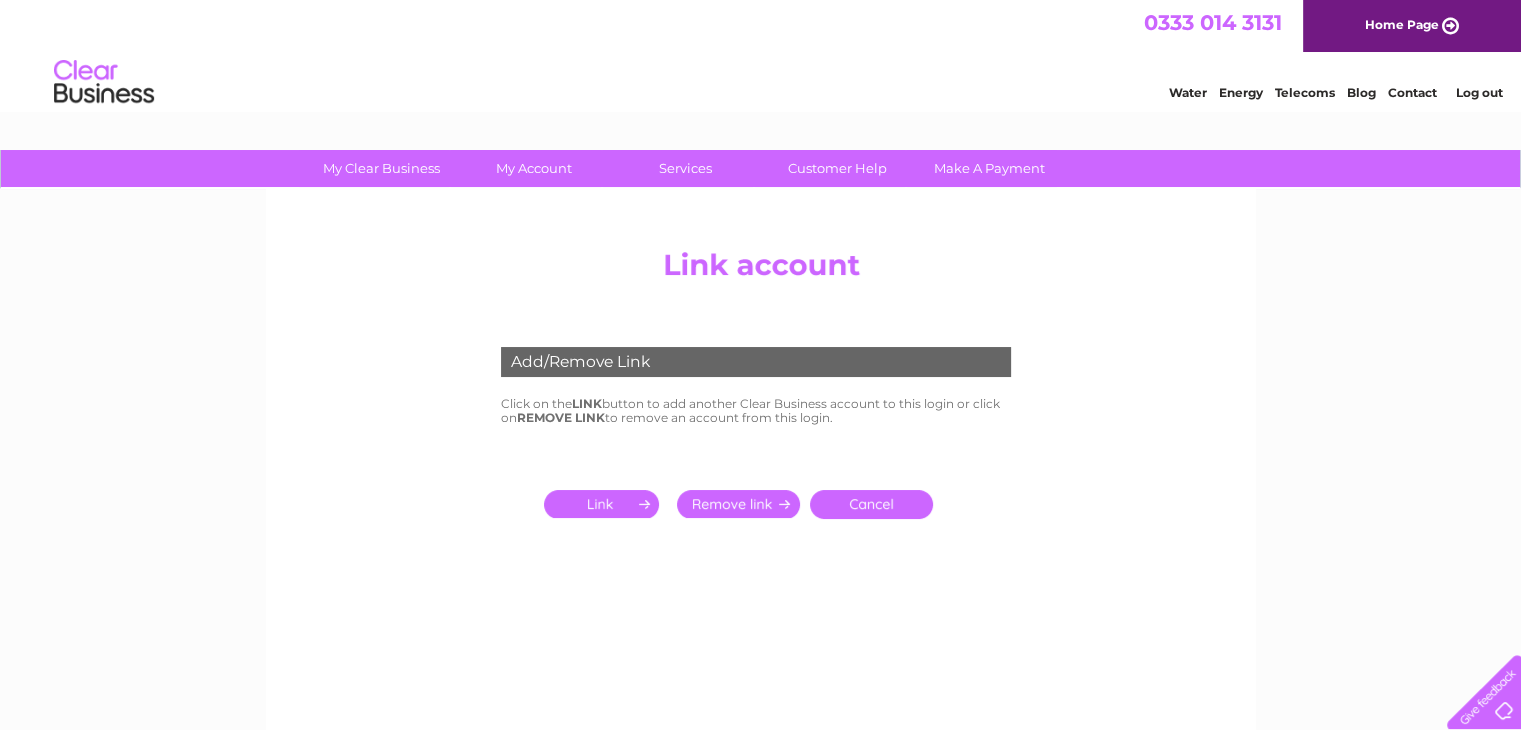 click on "Home Page" at bounding box center [1412, 26] 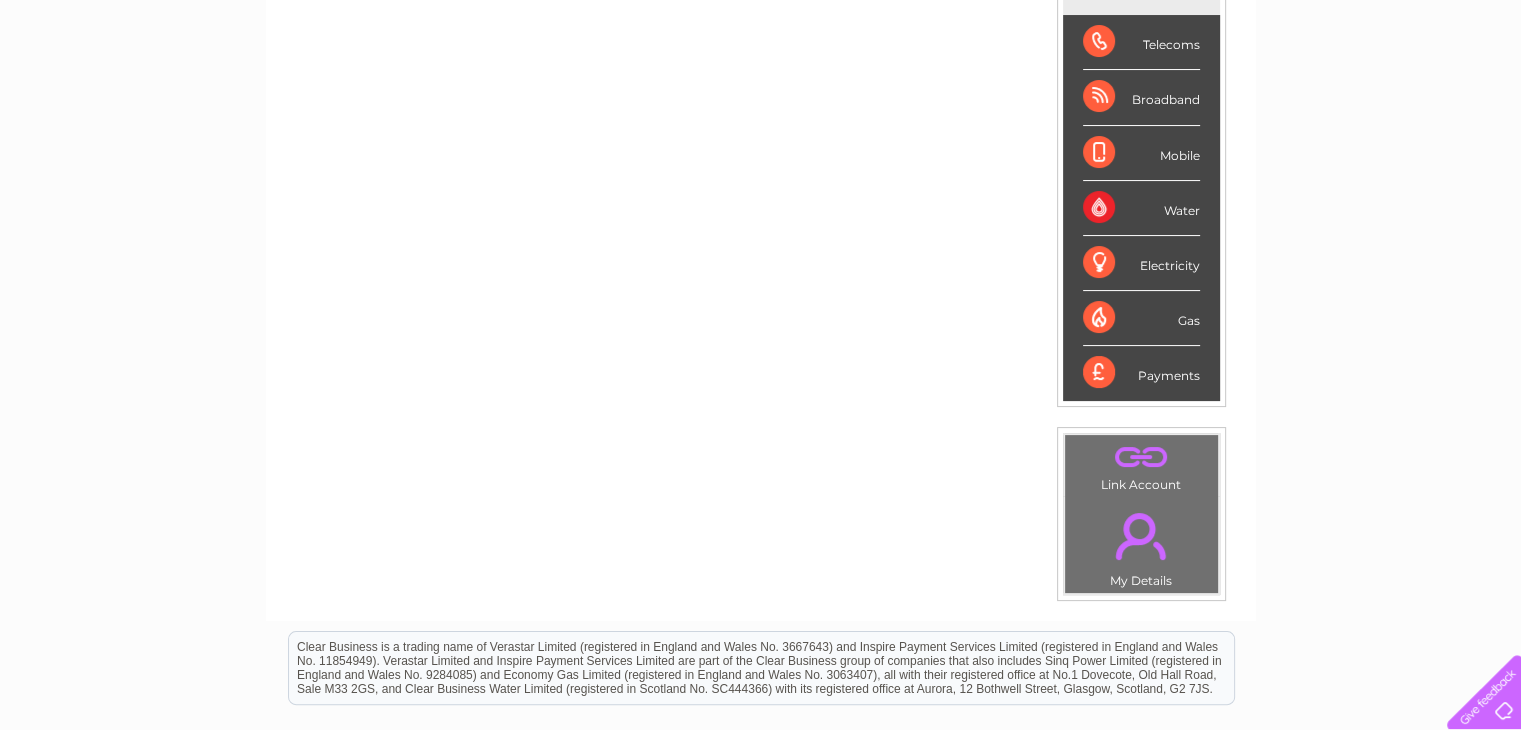 scroll, scrollTop: 100, scrollLeft: 0, axis: vertical 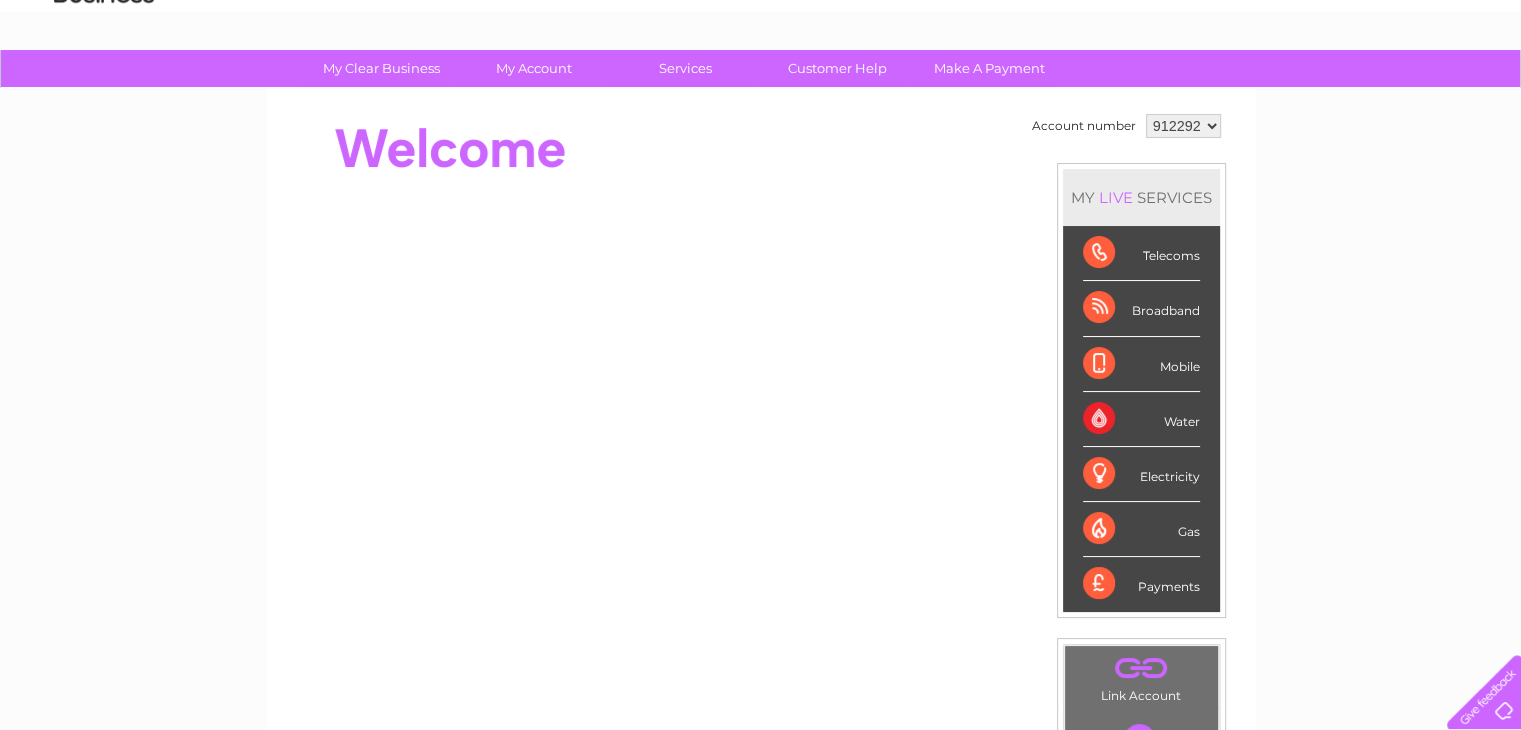 click on "912292" at bounding box center [1183, 126] 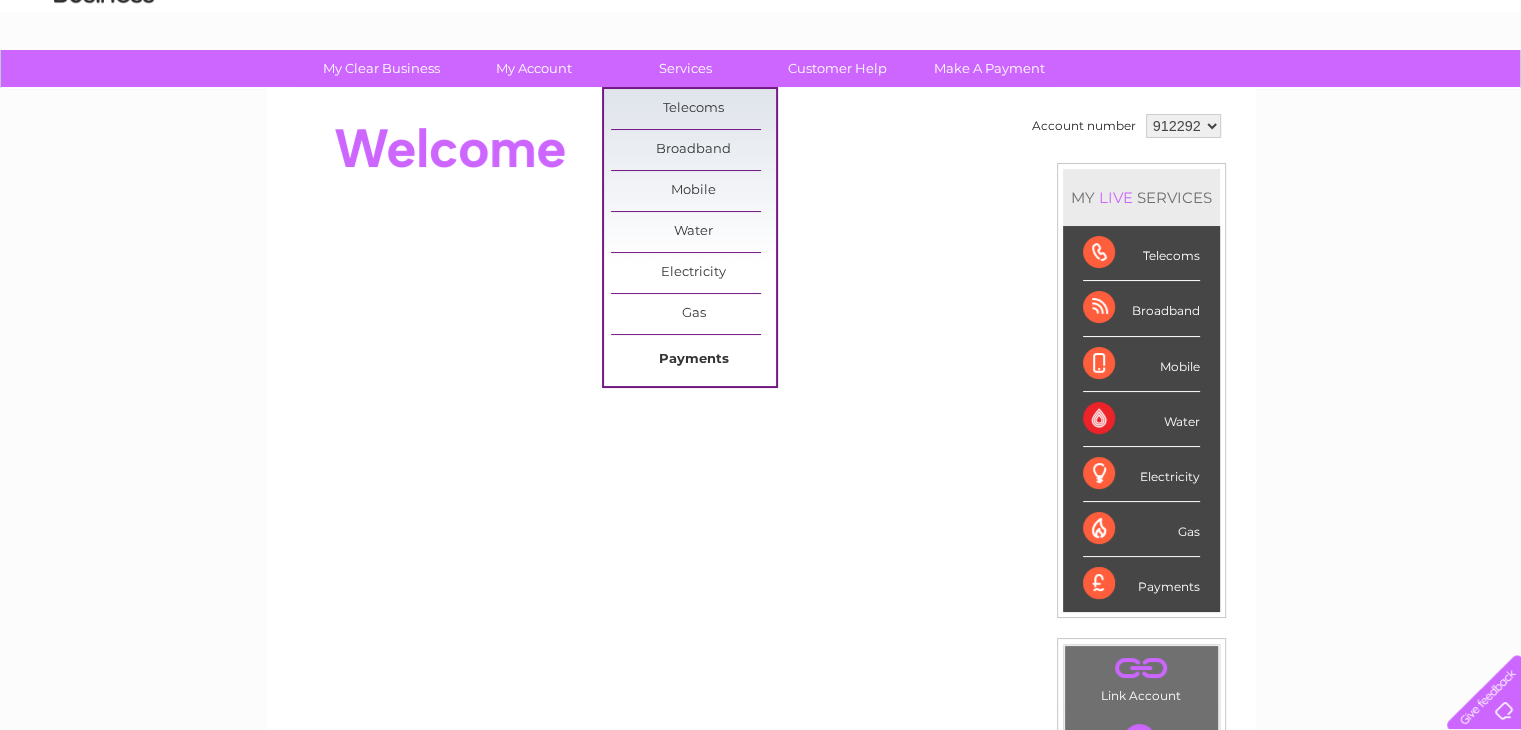 click on "Payments" at bounding box center (693, 360) 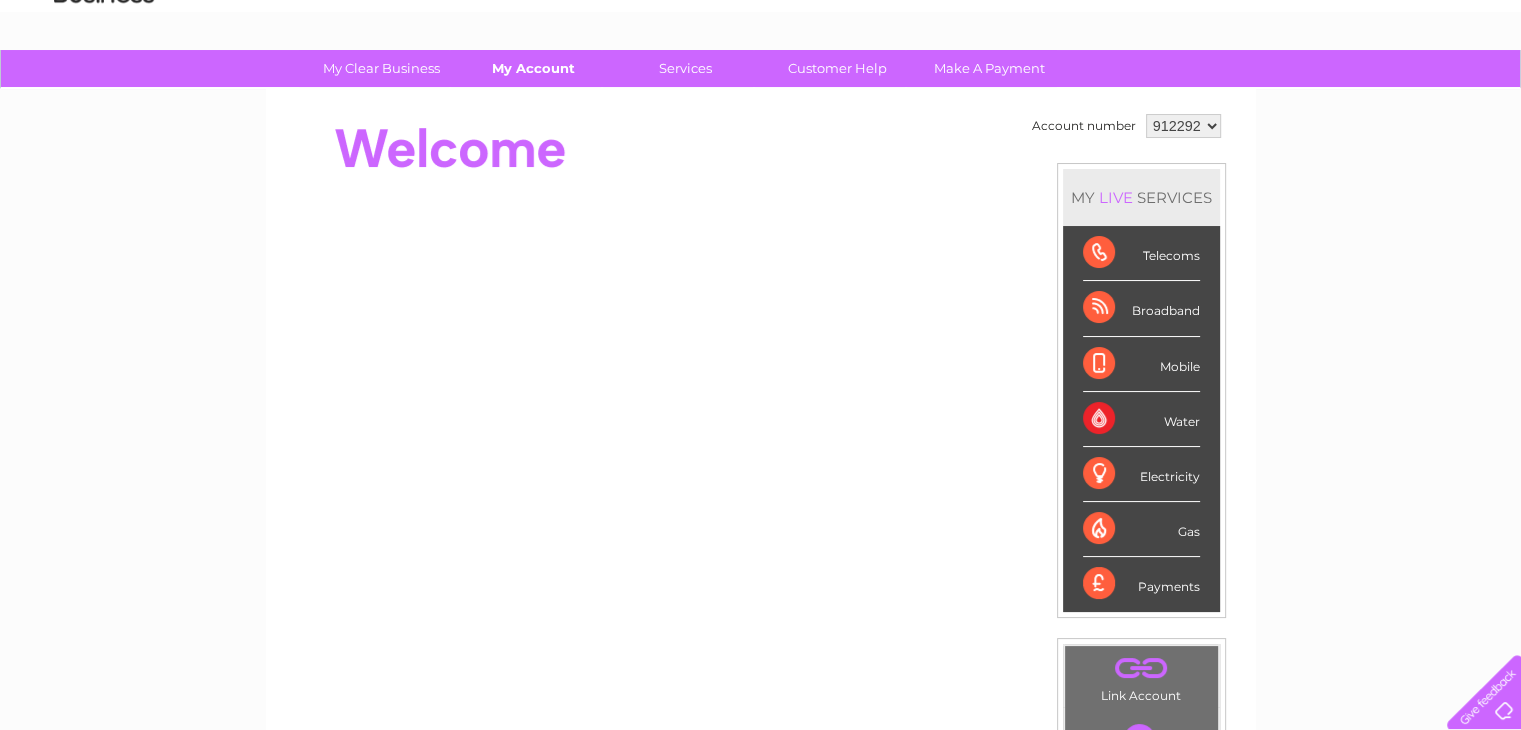 scroll, scrollTop: 100, scrollLeft: 0, axis: vertical 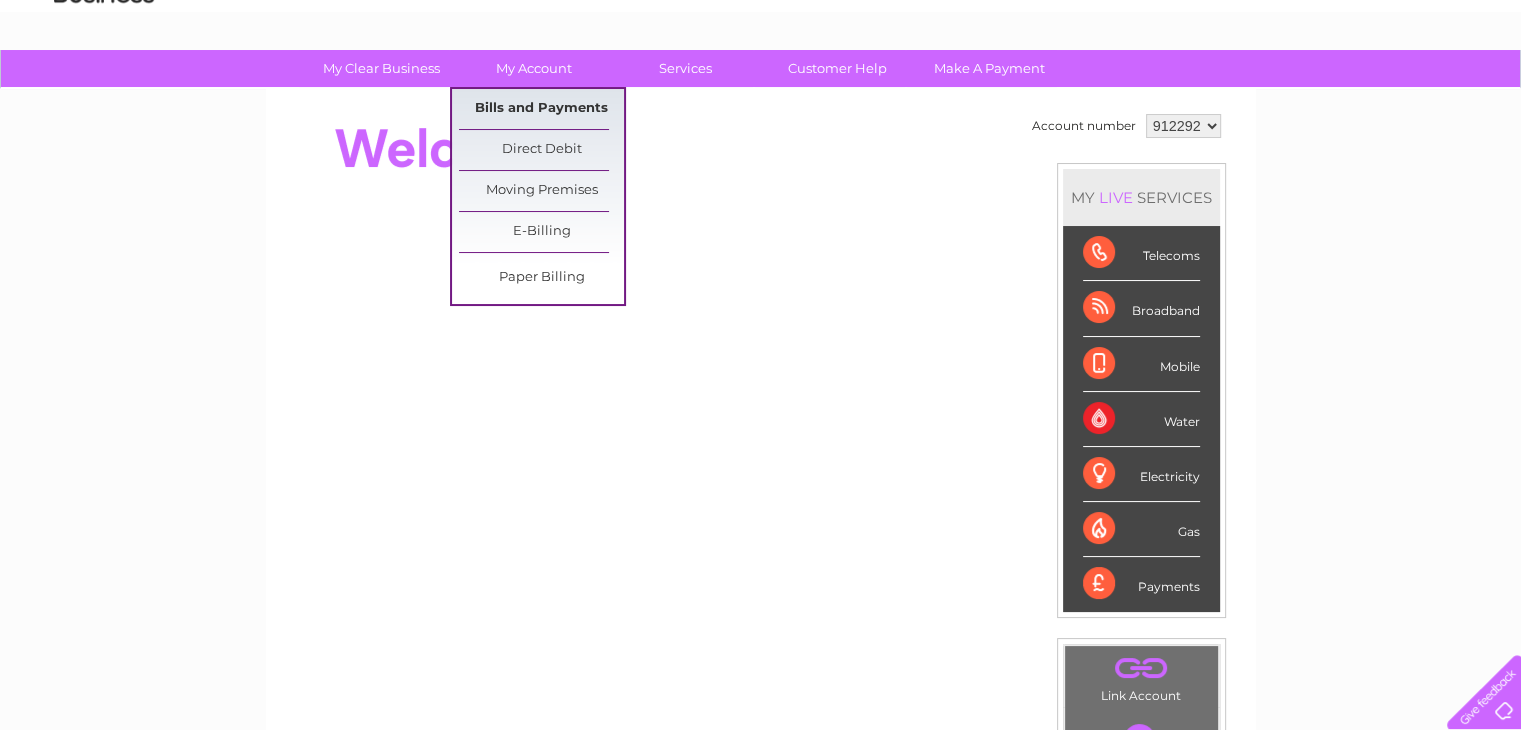 click on "Bills and Payments" at bounding box center [541, 109] 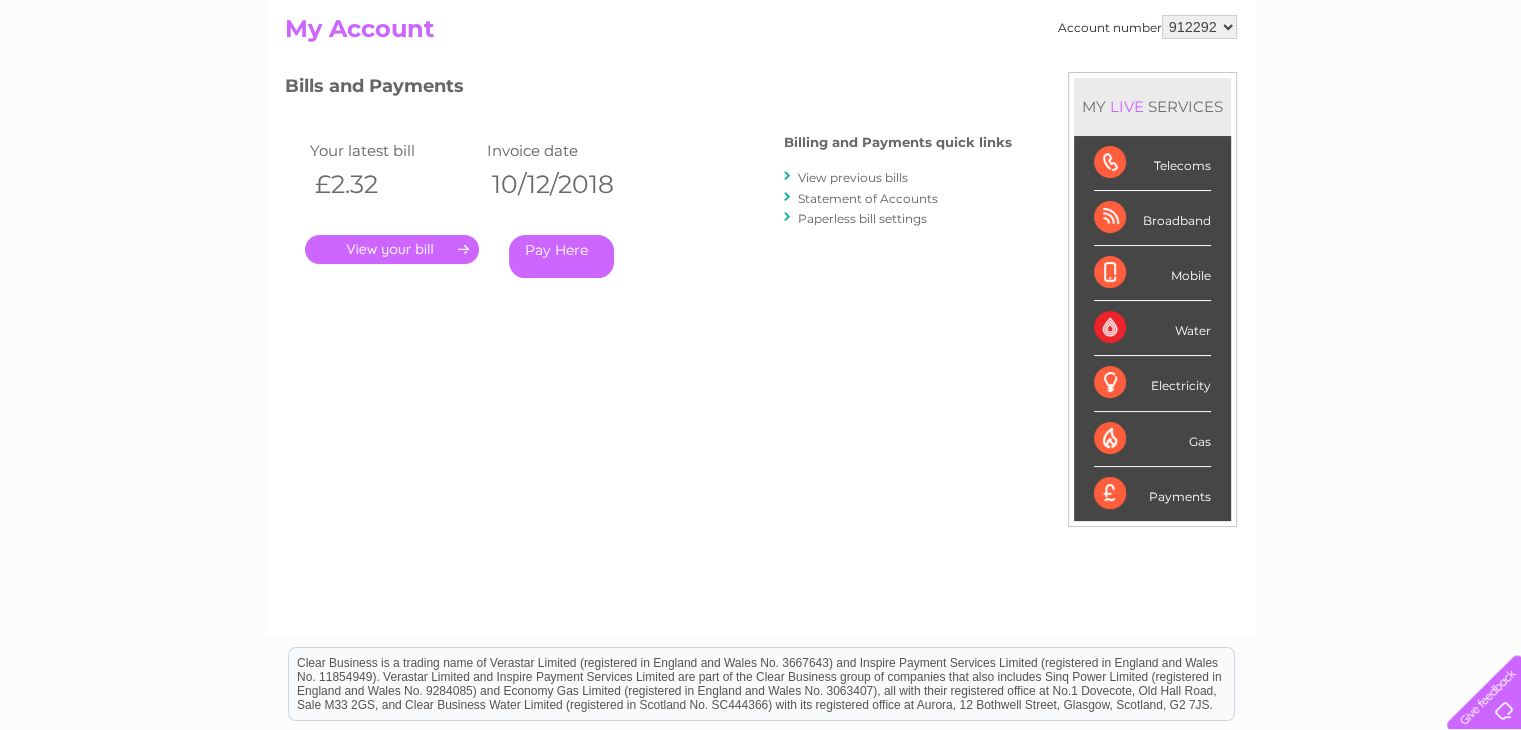 scroll, scrollTop: 0, scrollLeft: 0, axis: both 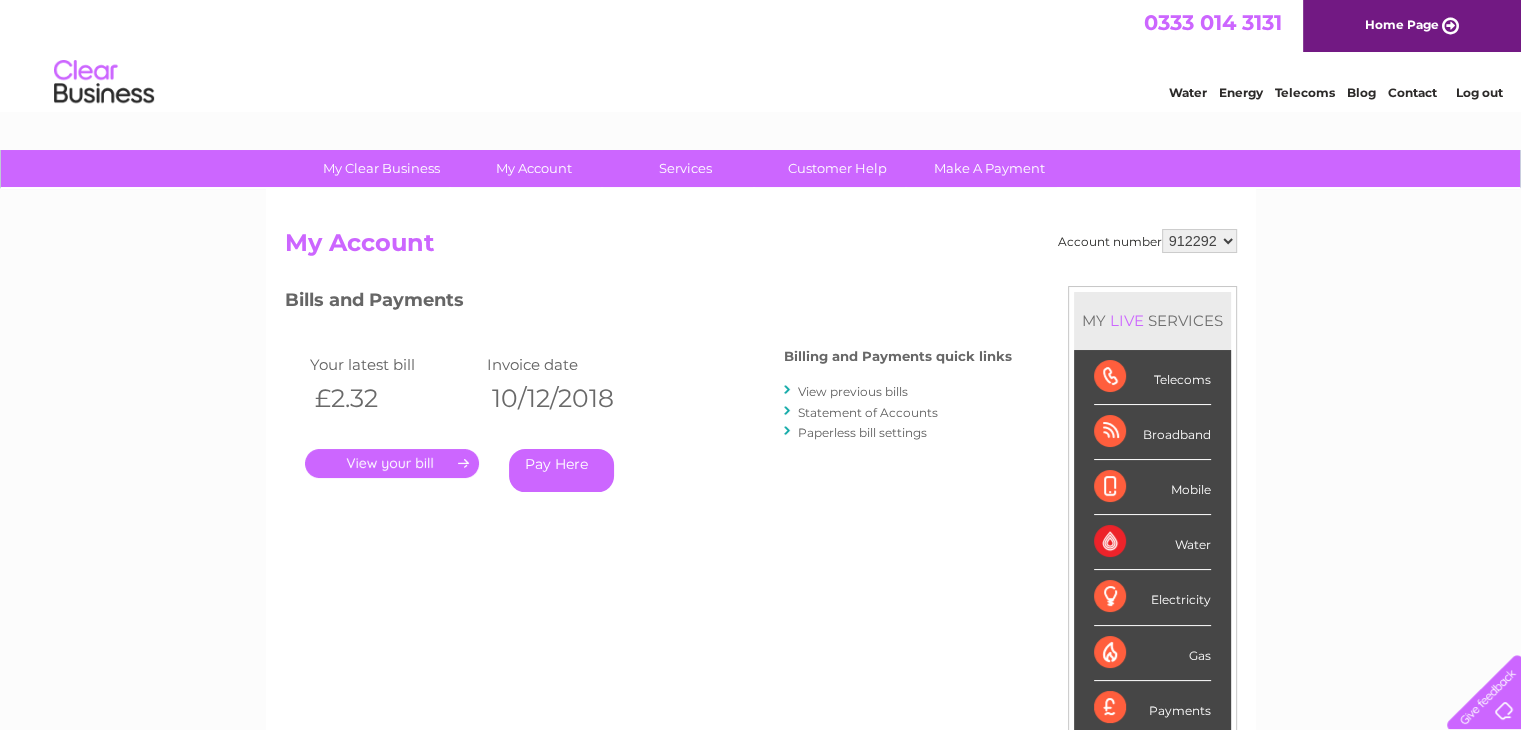 click on "." at bounding box center [392, 463] 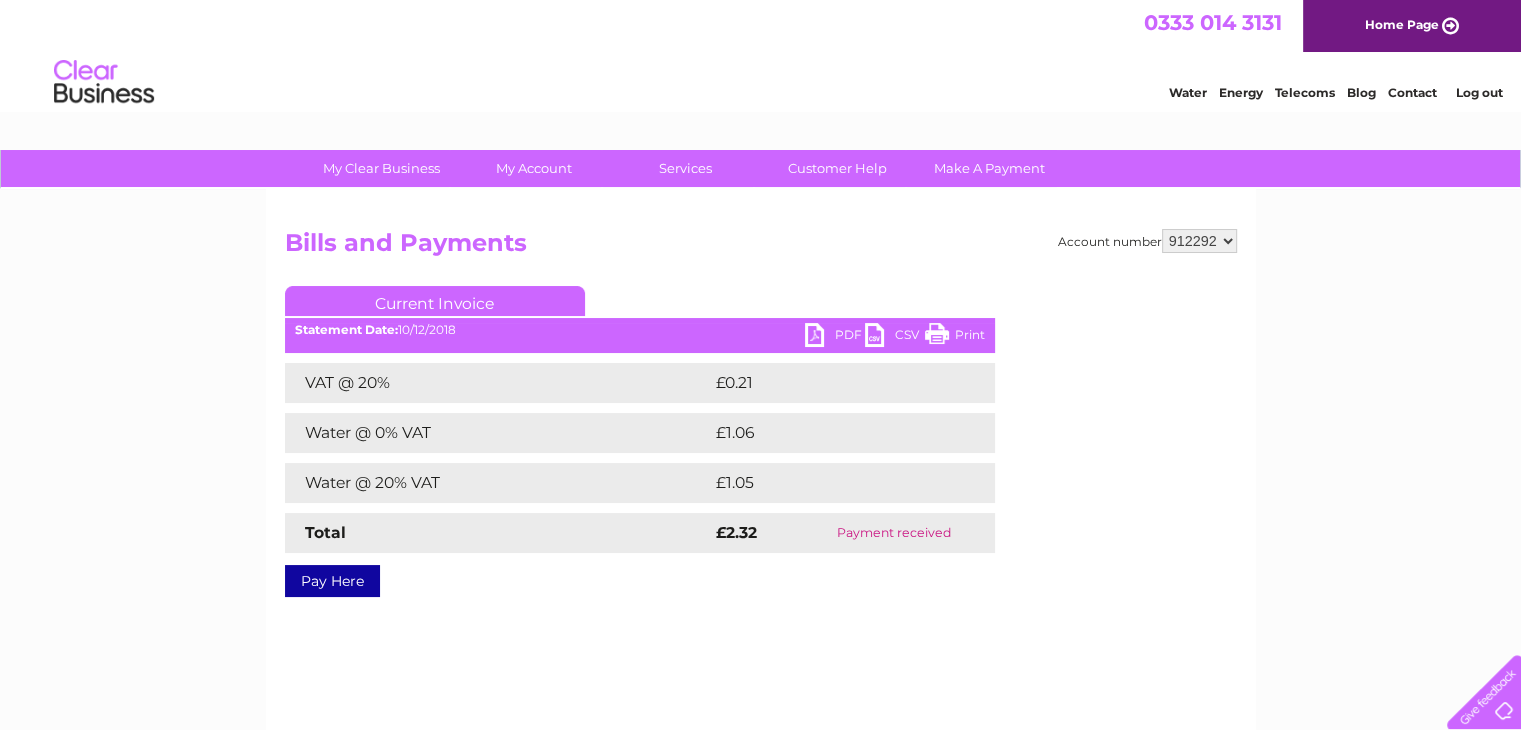 scroll, scrollTop: 0, scrollLeft: 0, axis: both 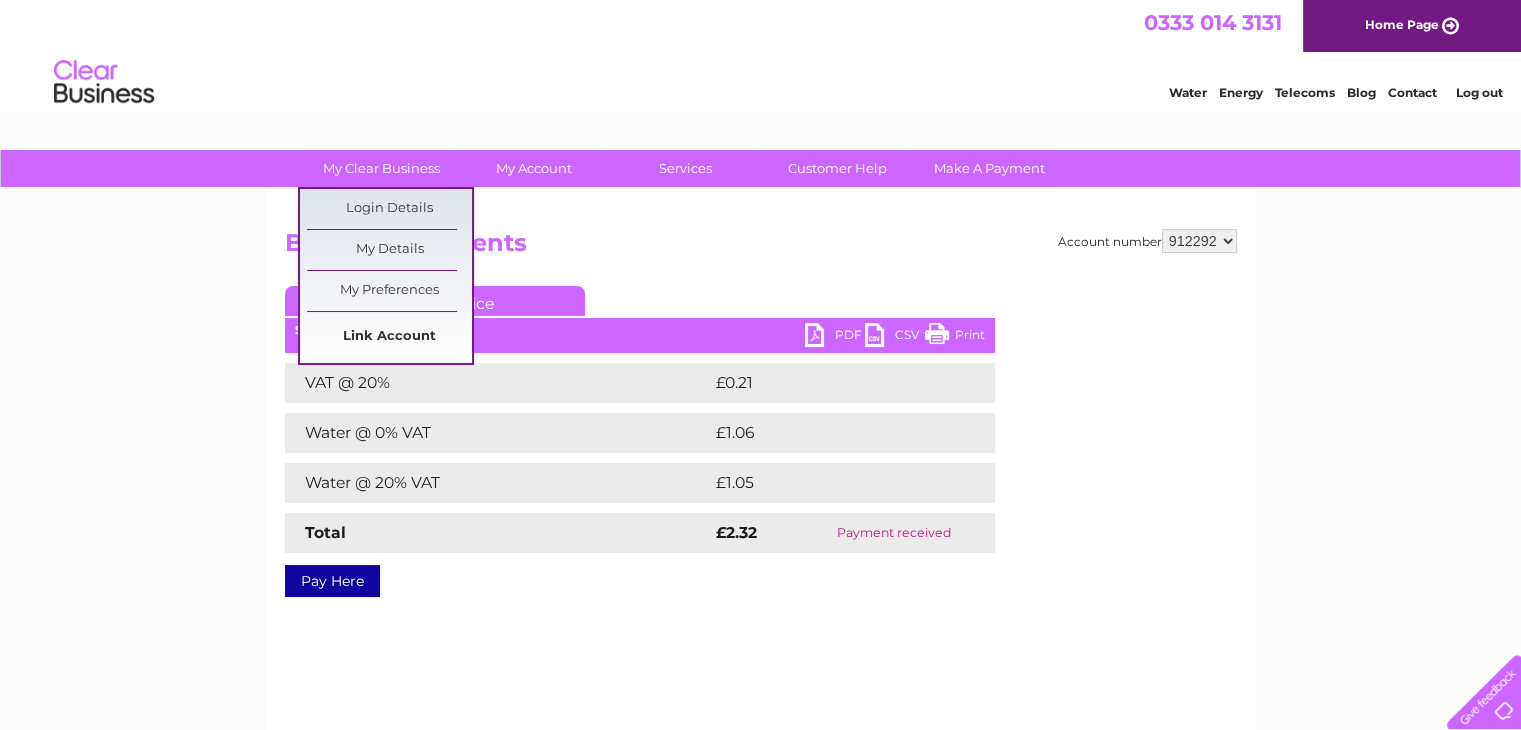click on "Link Account" at bounding box center [389, 337] 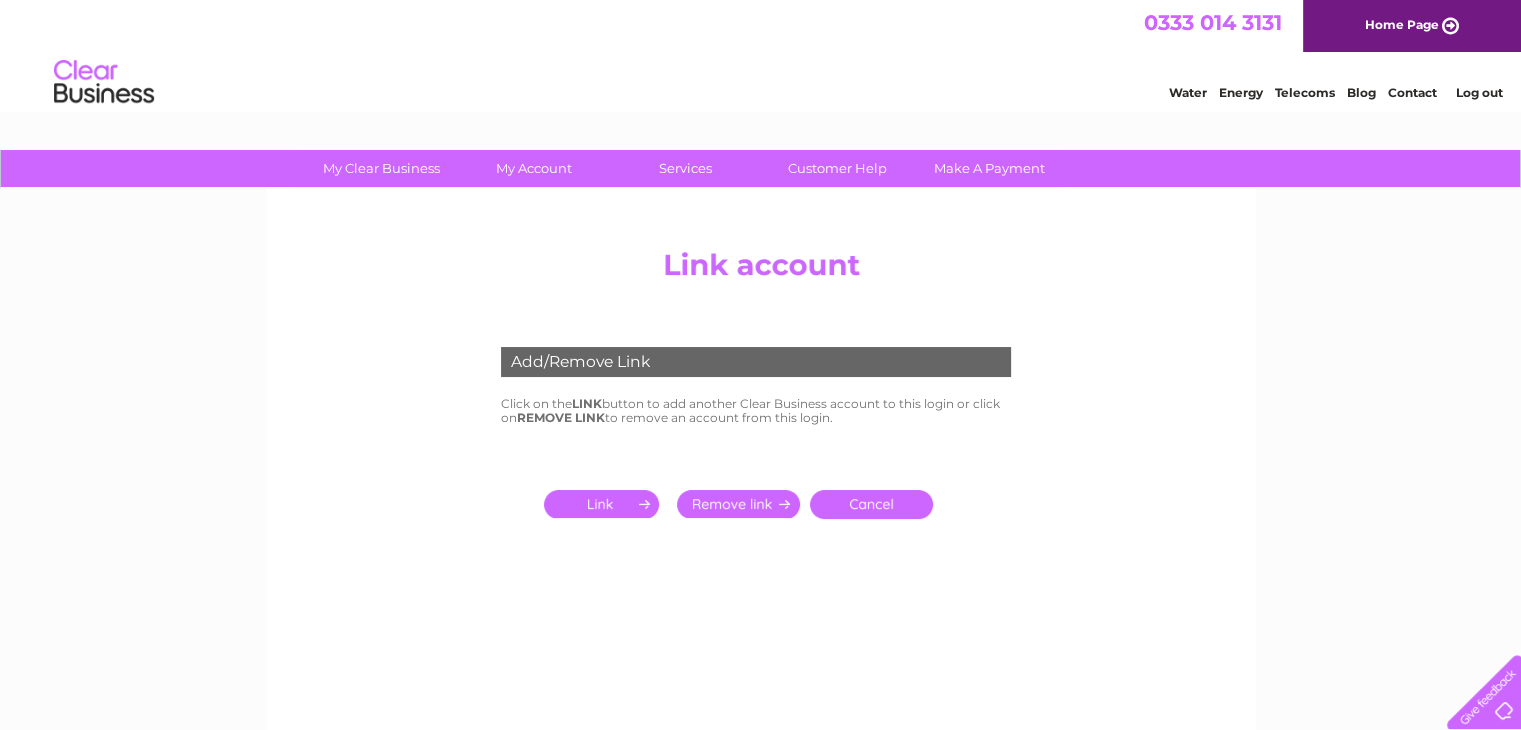 scroll, scrollTop: 0, scrollLeft: 0, axis: both 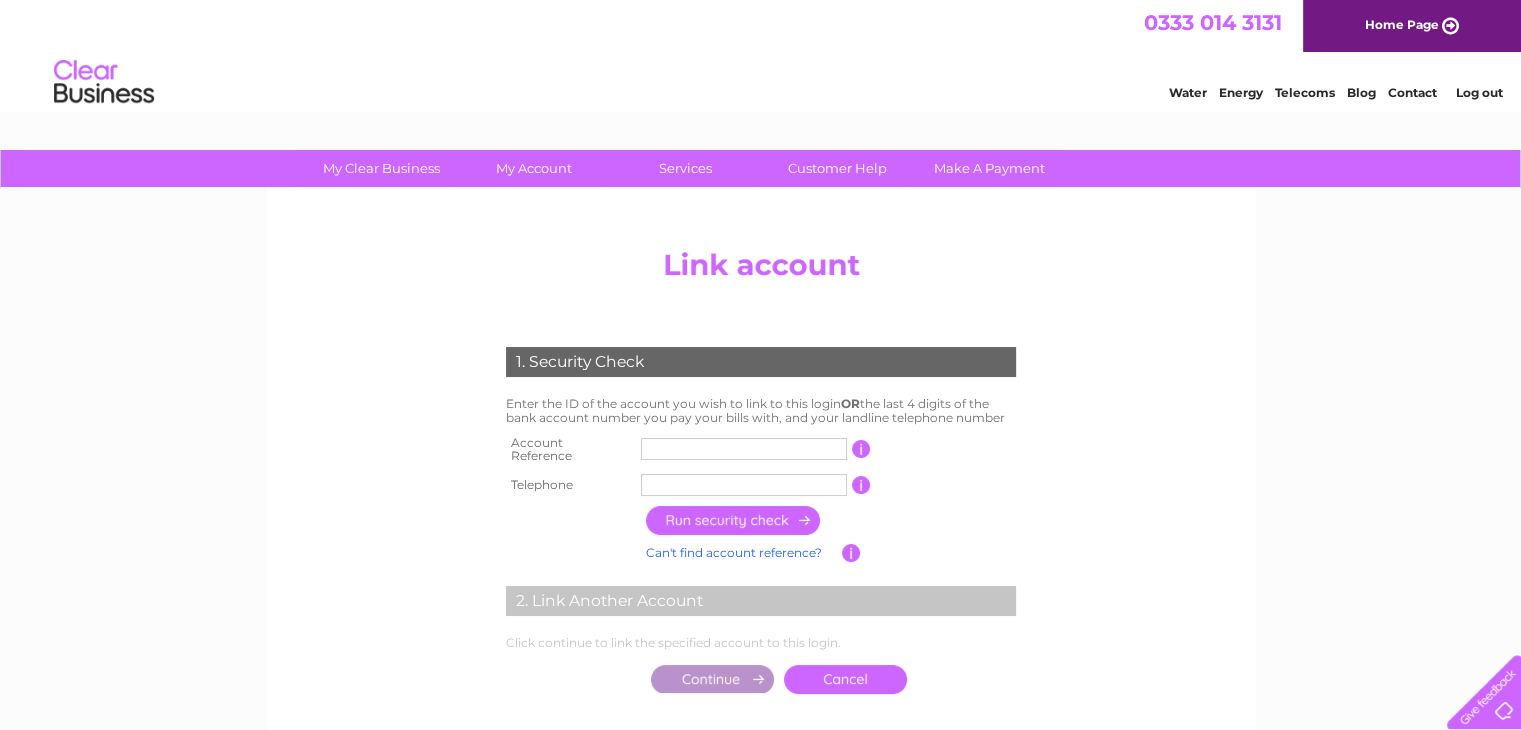 click at bounding box center (744, 449) 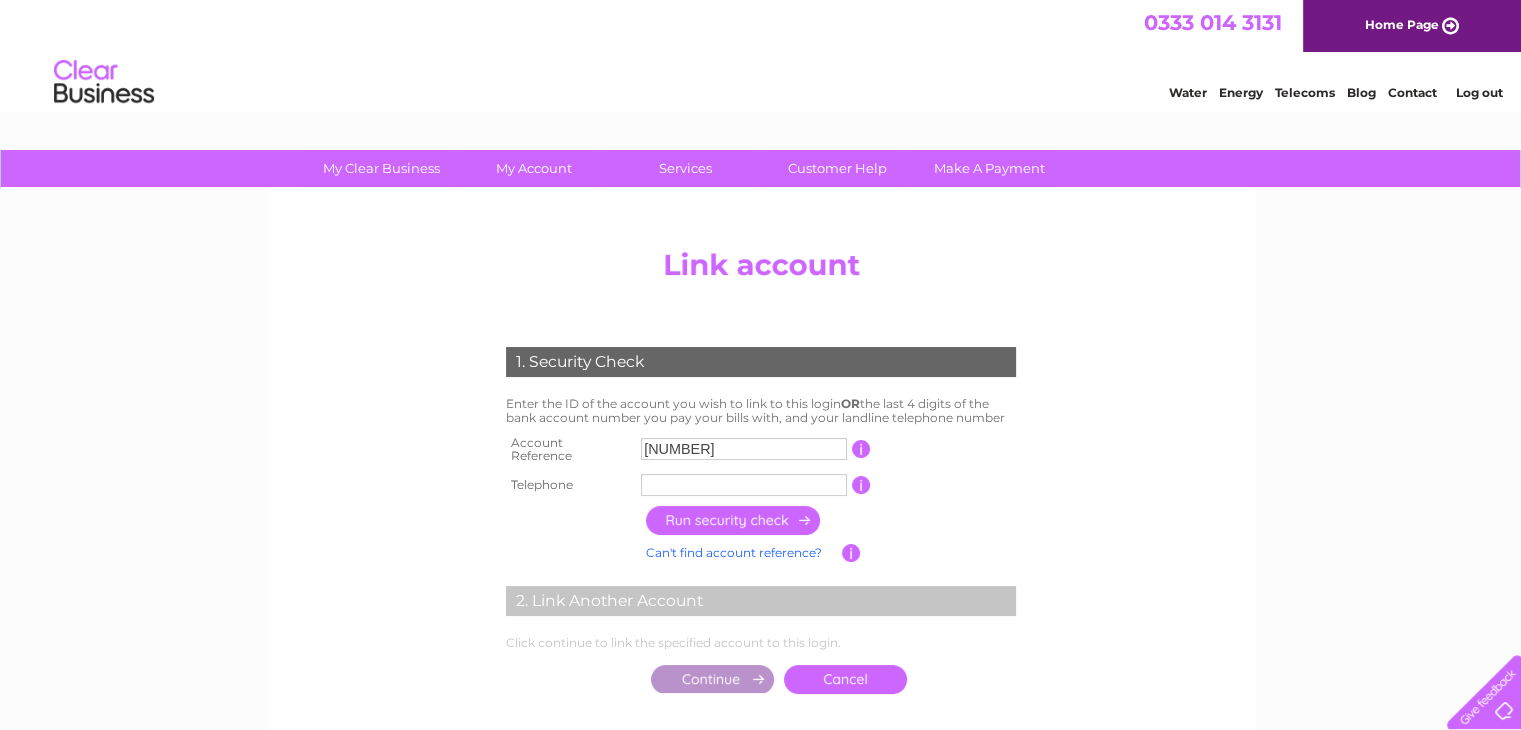 click at bounding box center (744, 485) 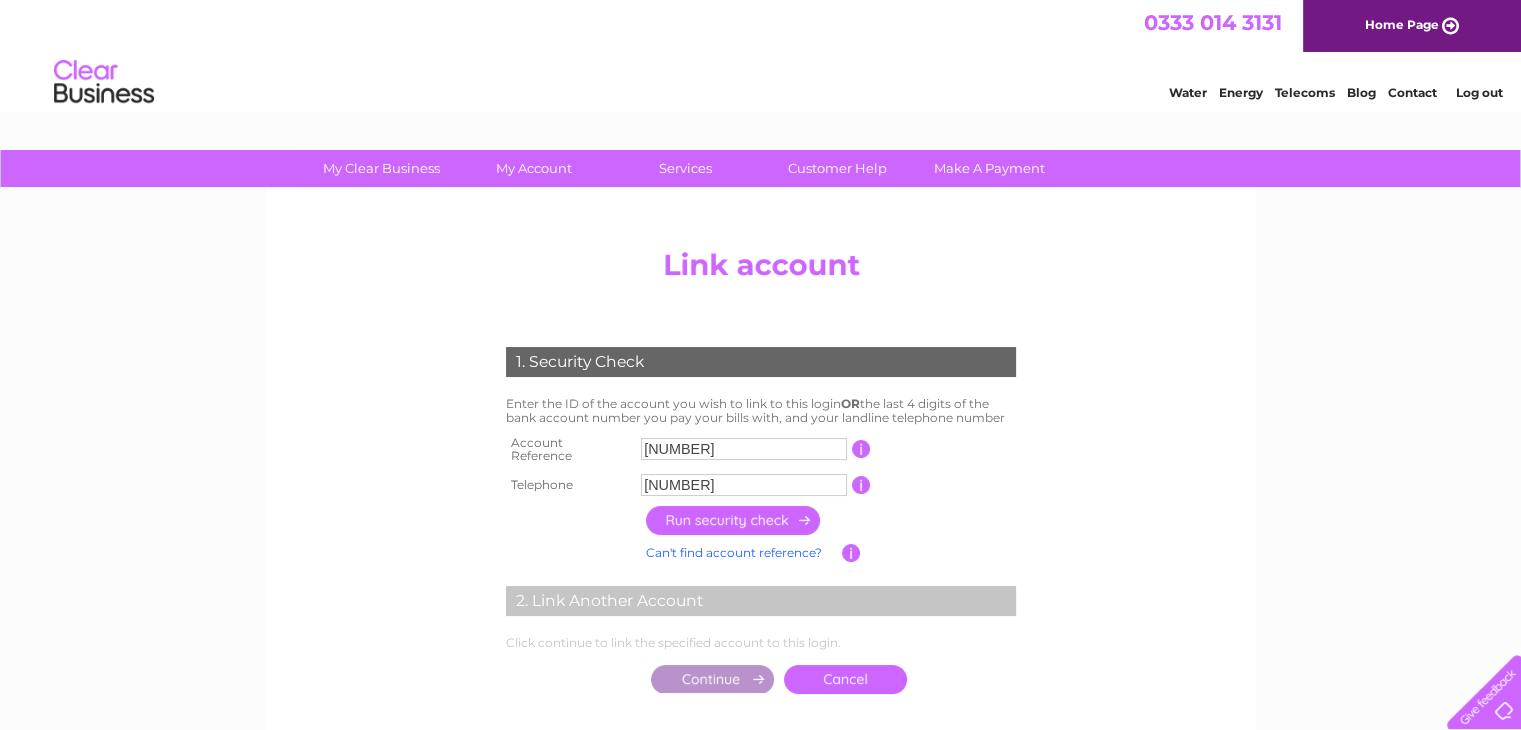type on "01312200090" 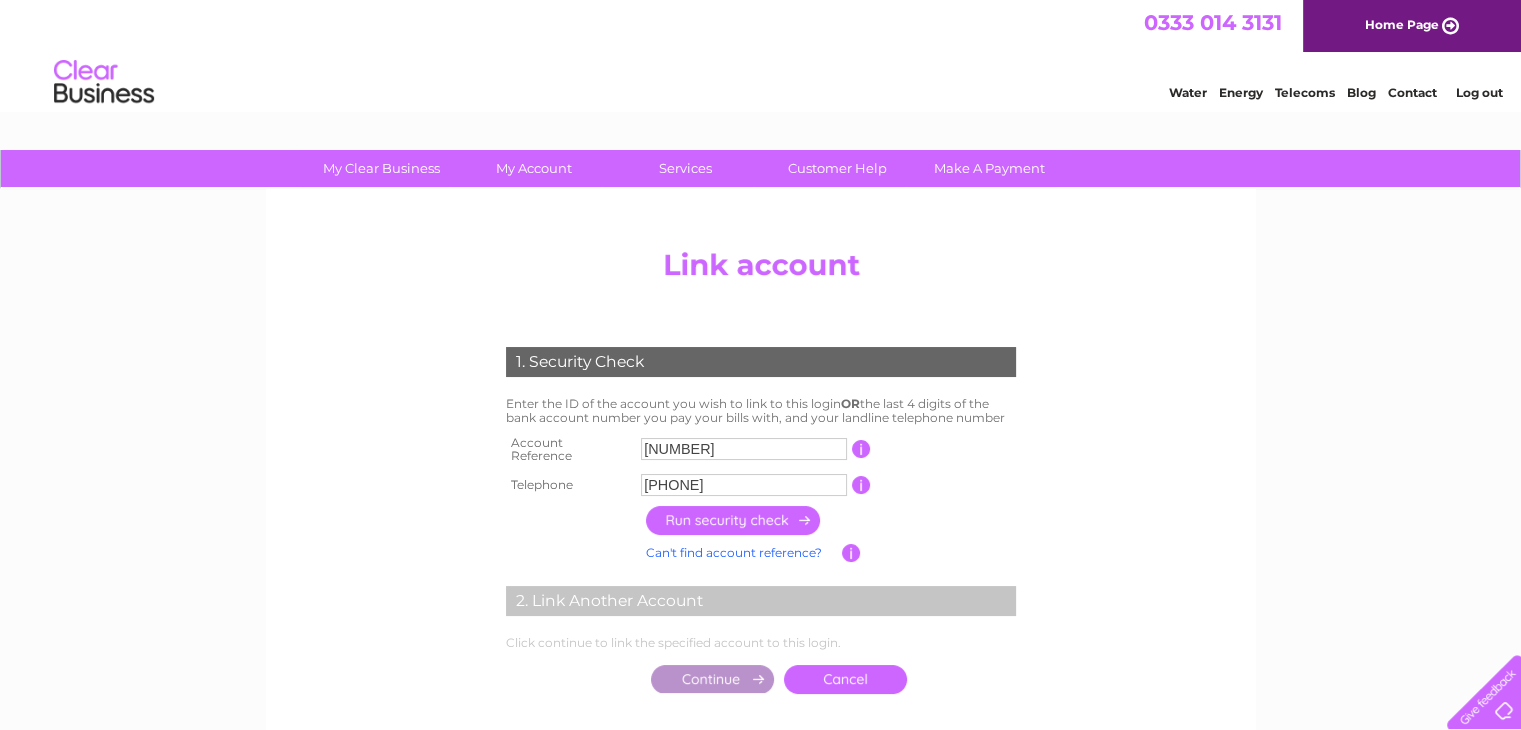click at bounding box center [734, 520] 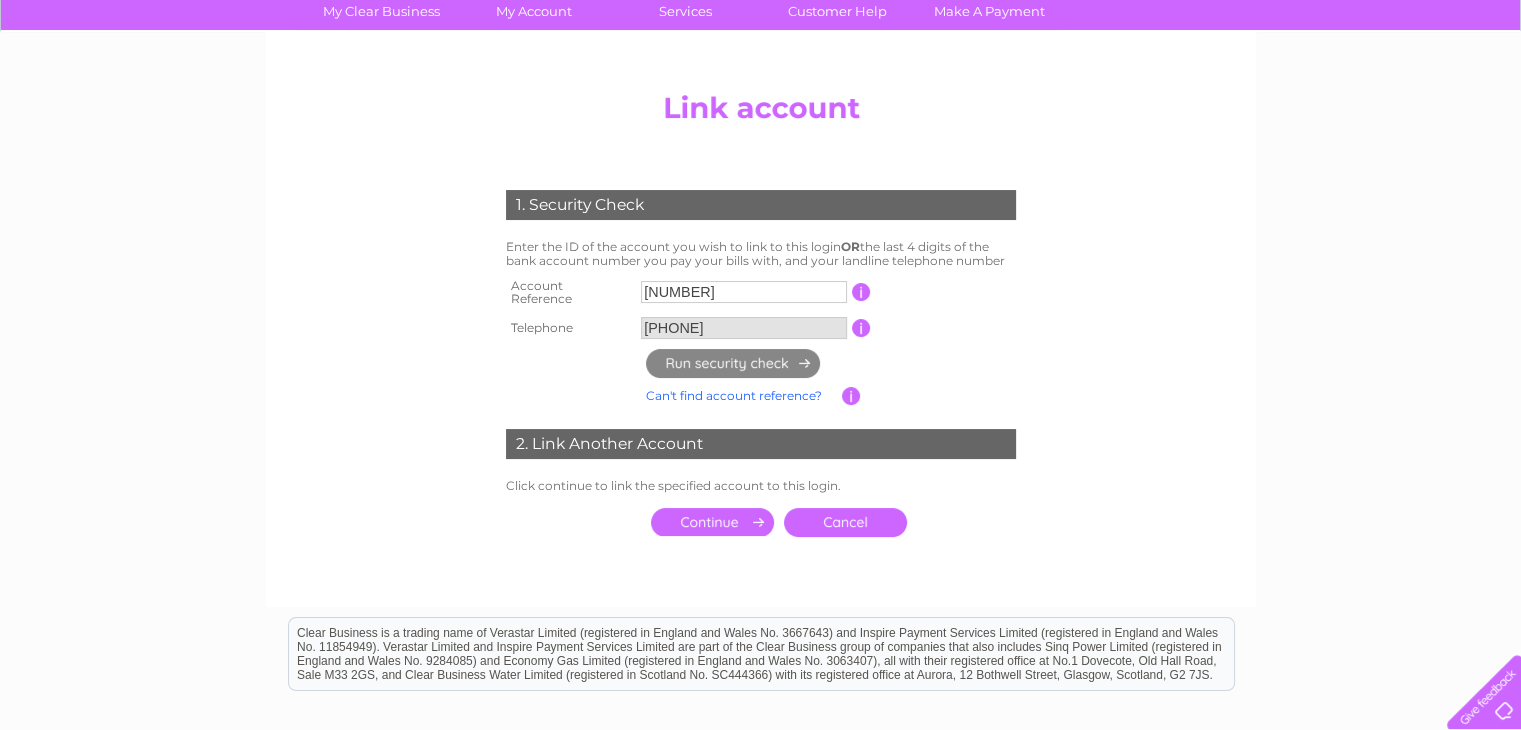 scroll, scrollTop: 200, scrollLeft: 0, axis: vertical 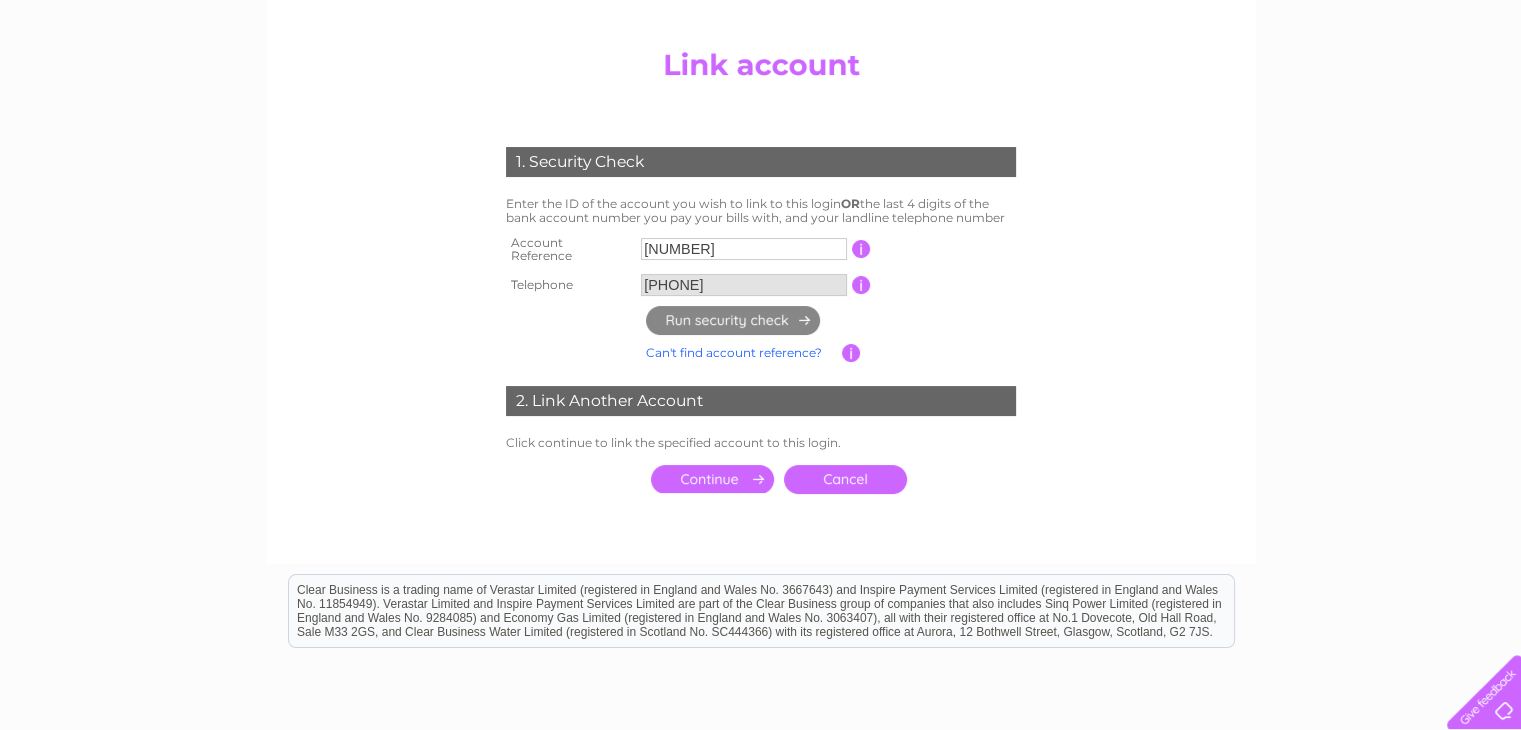 click at bounding box center [712, 479] 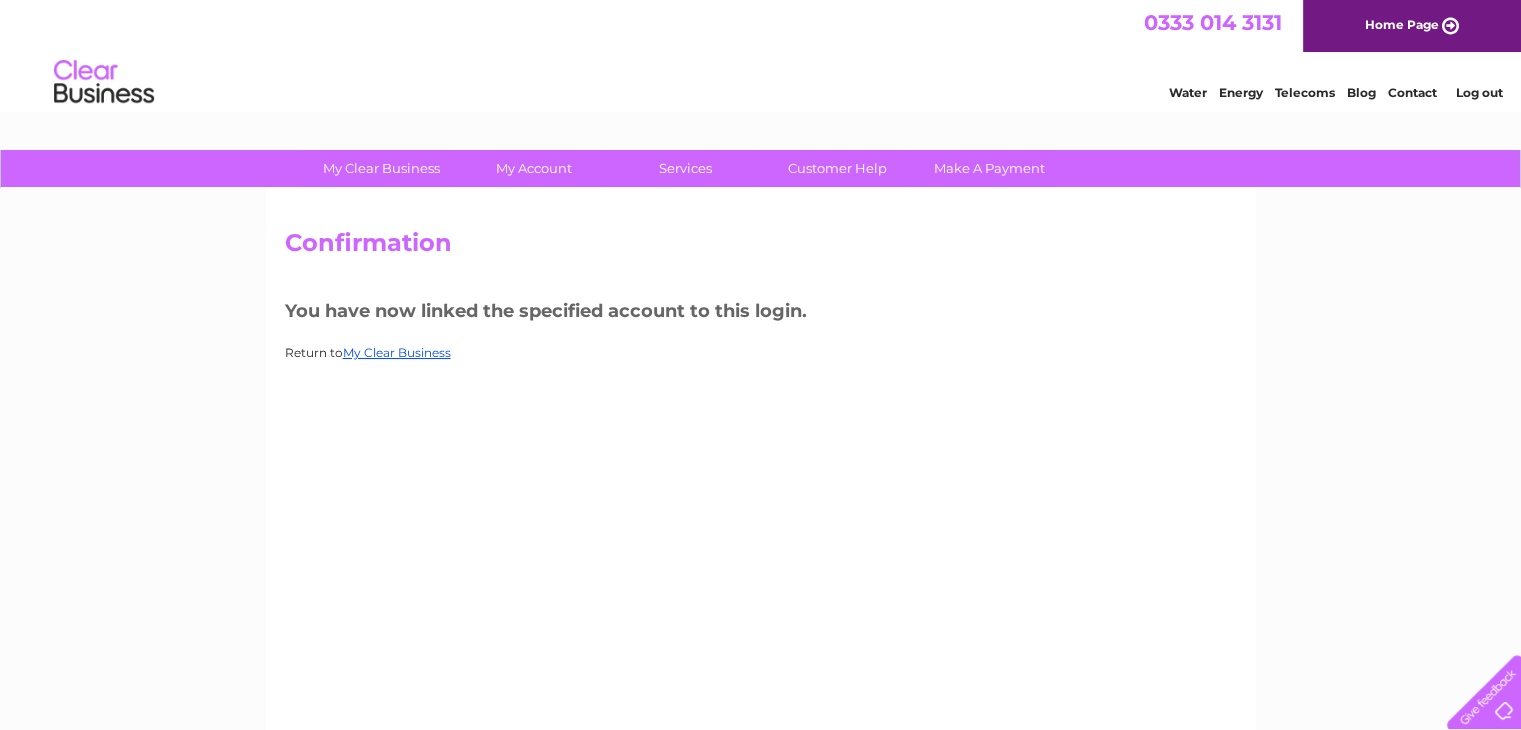 scroll, scrollTop: 0, scrollLeft: 0, axis: both 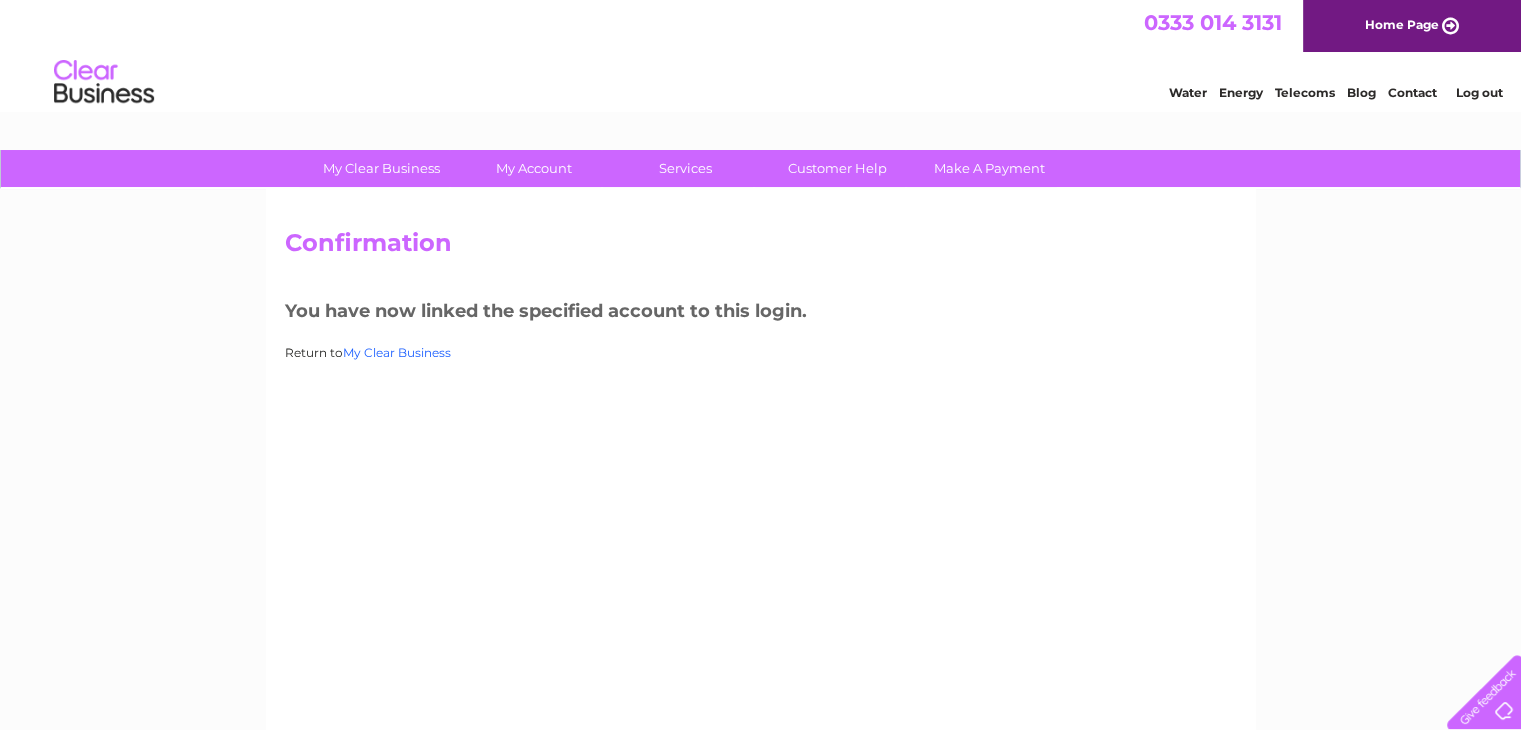 click on "My Clear Business" at bounding box center (397, 352) 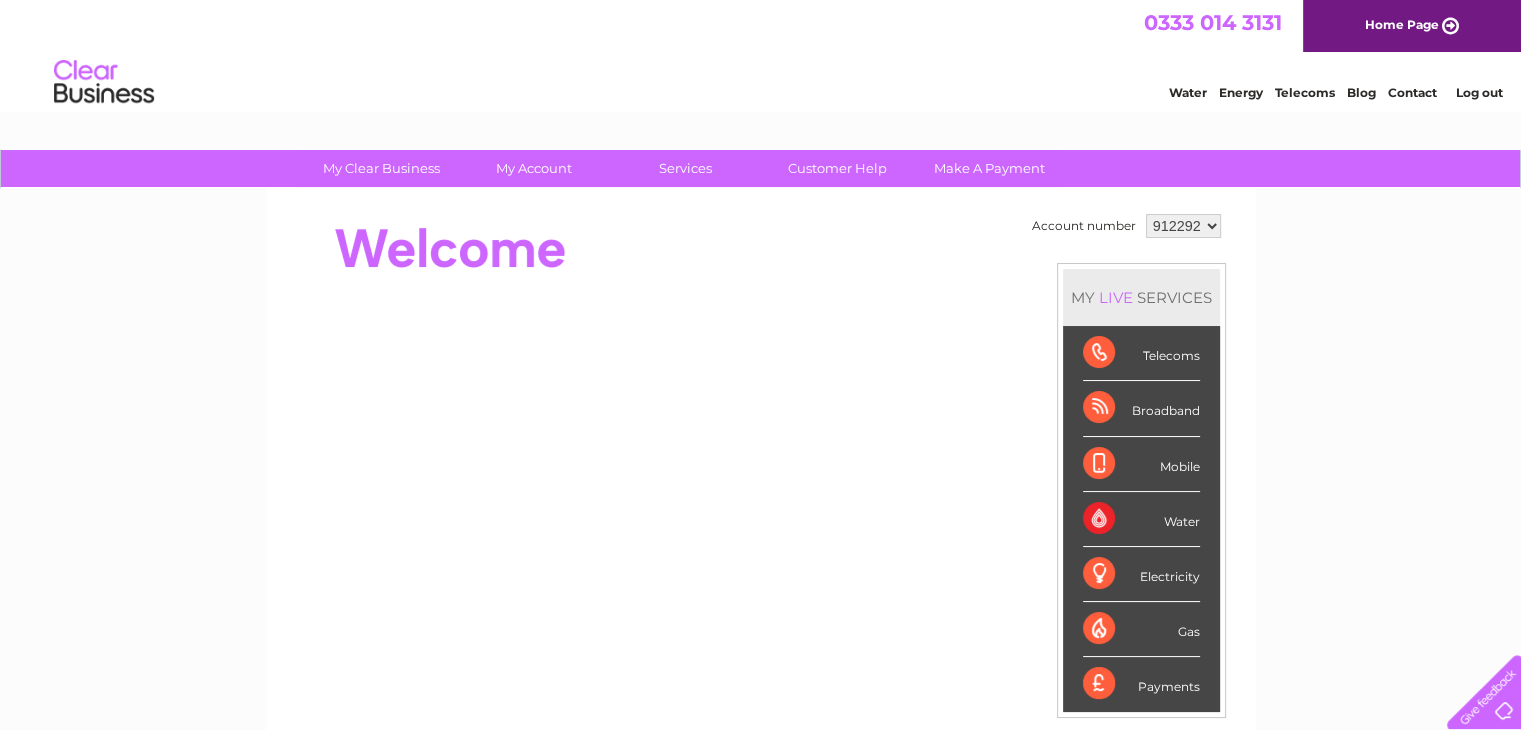 scroll, scrollTop: 0, scrollLeft: 0, axis: both 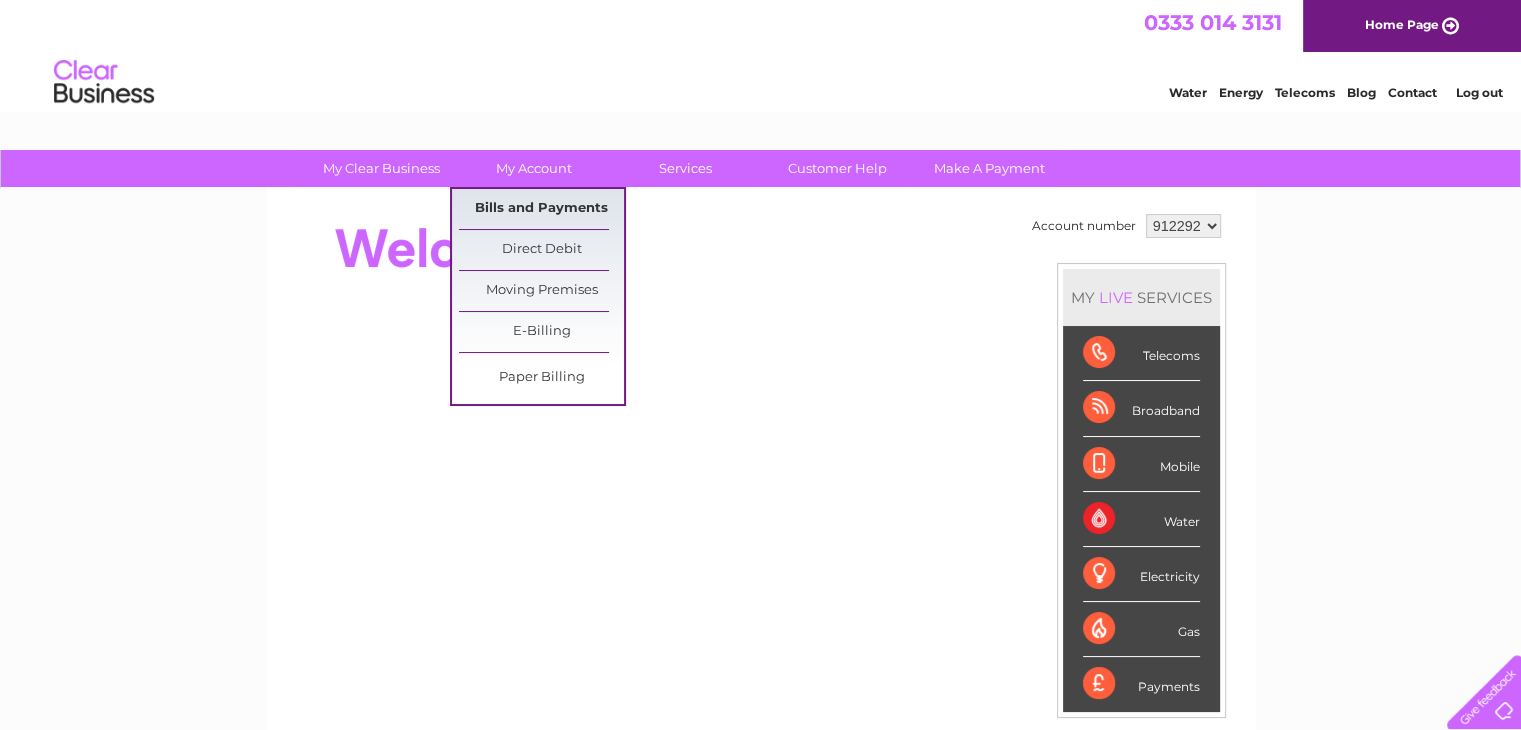 click on "Bills and Payments" at bounding box center (541, 209) 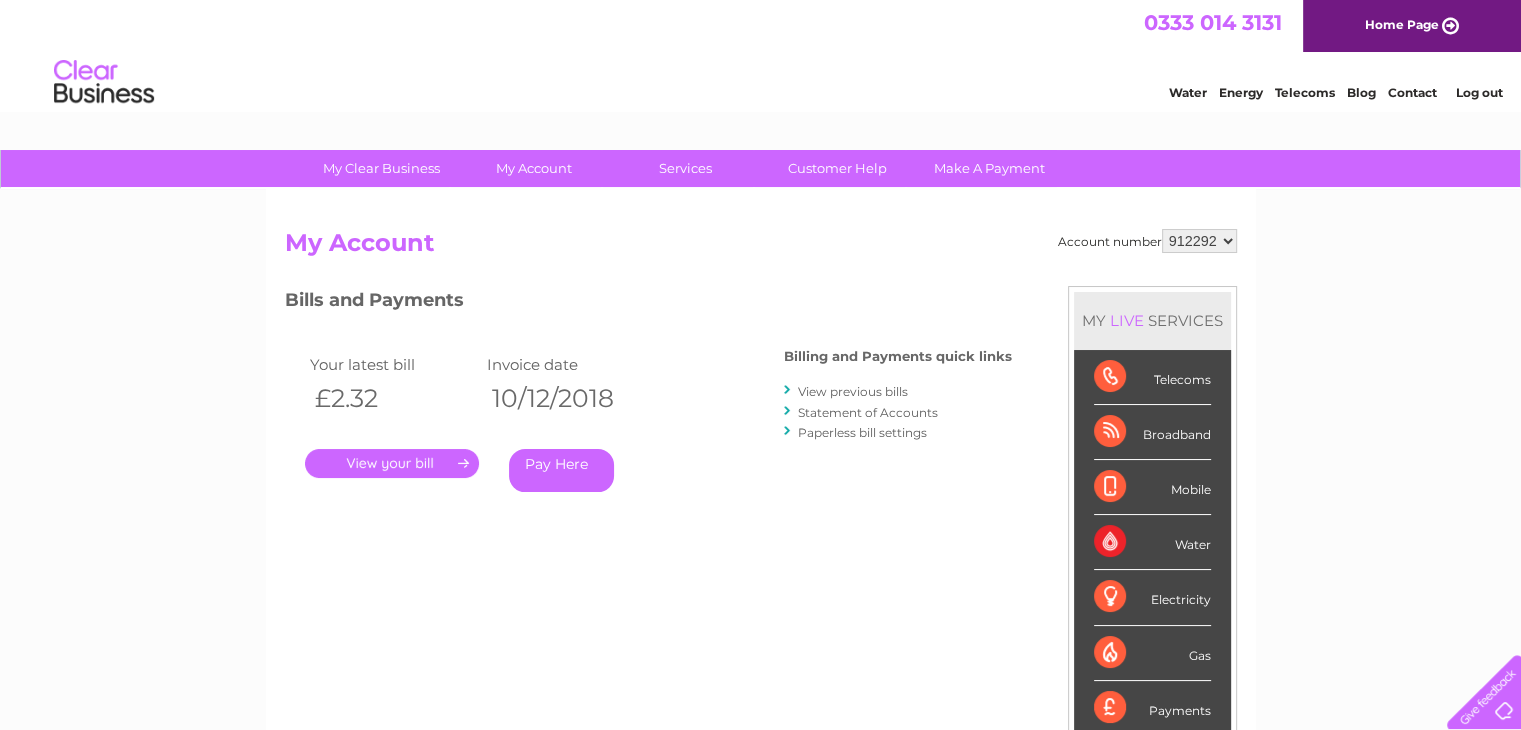 scroll, scrollTop: 0, scrollLeft: 0, axis: both 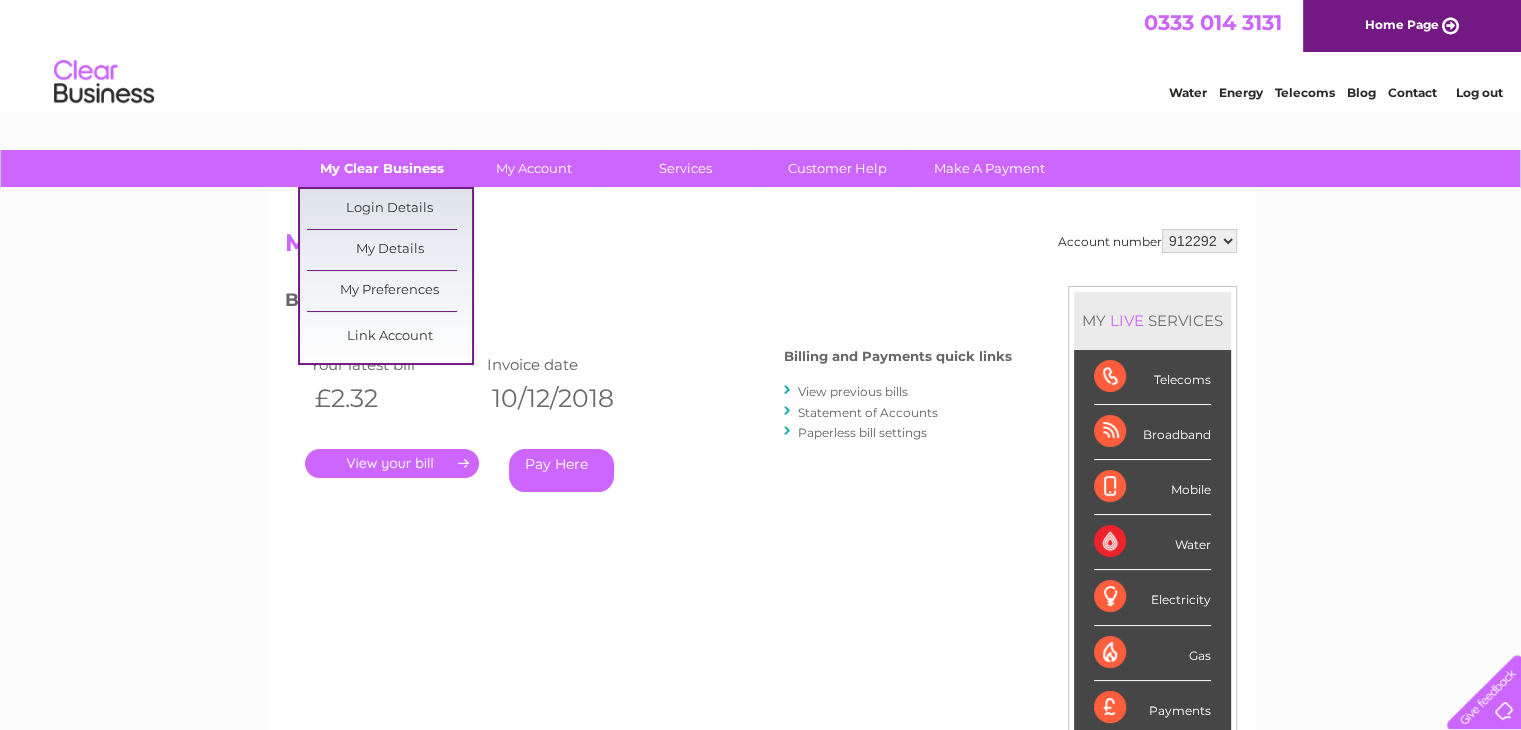 click on "My Clear Business" at bounding box center [381, 168] 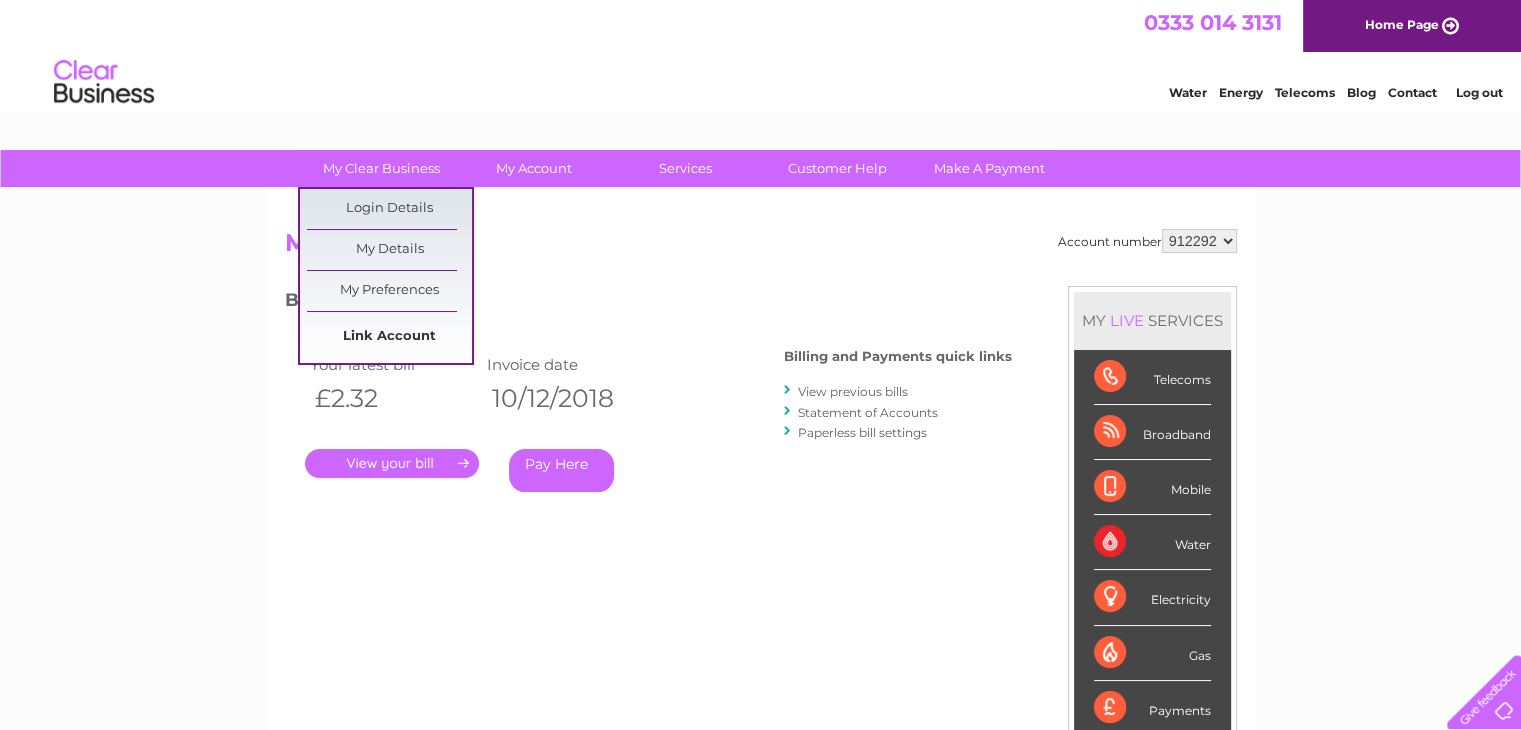 click on "Link Account" at bounding box center (389, 337) 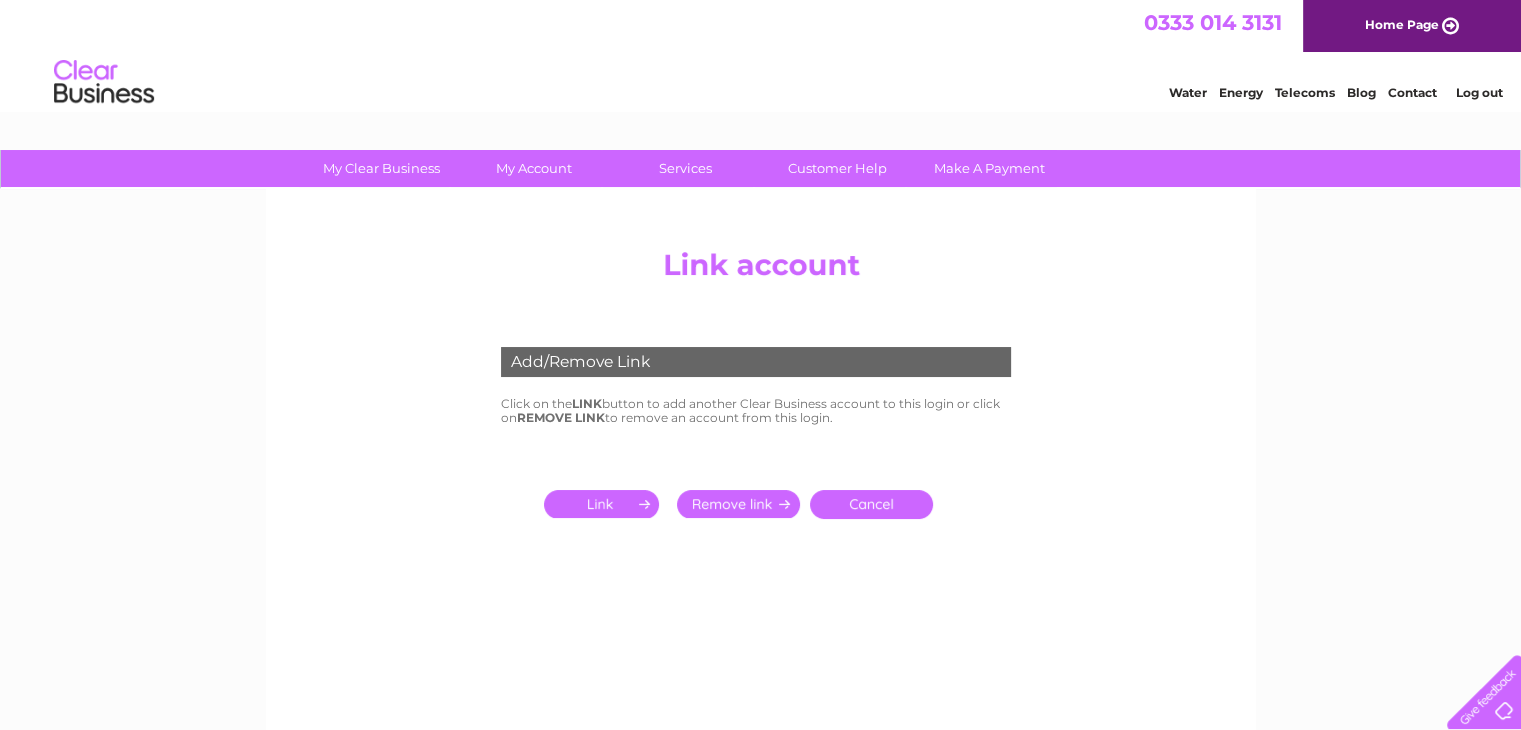 scroll, scrollTop: 0, scrollLeft: 0, axis: both 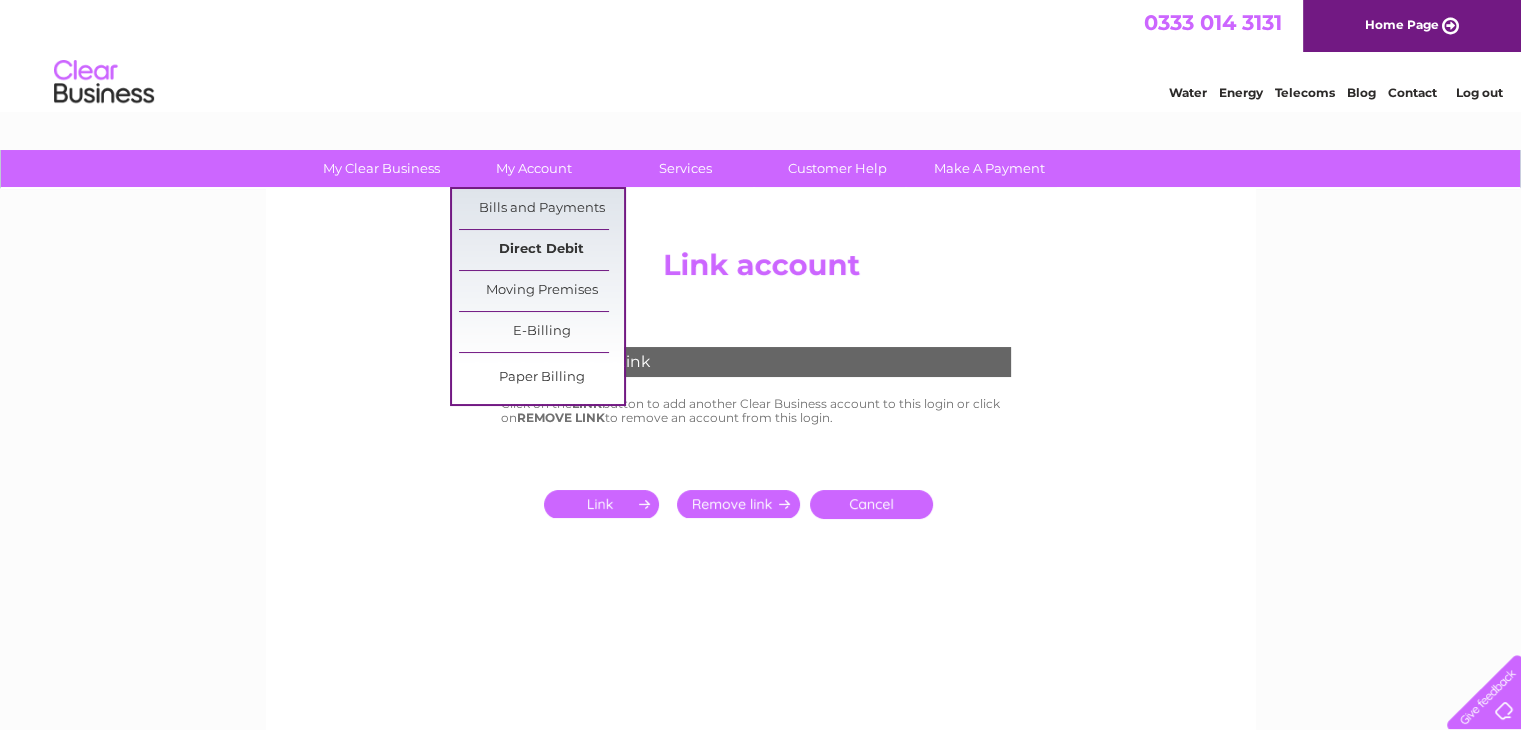 click on "Direct Debit" at bounding box center (541, 250) 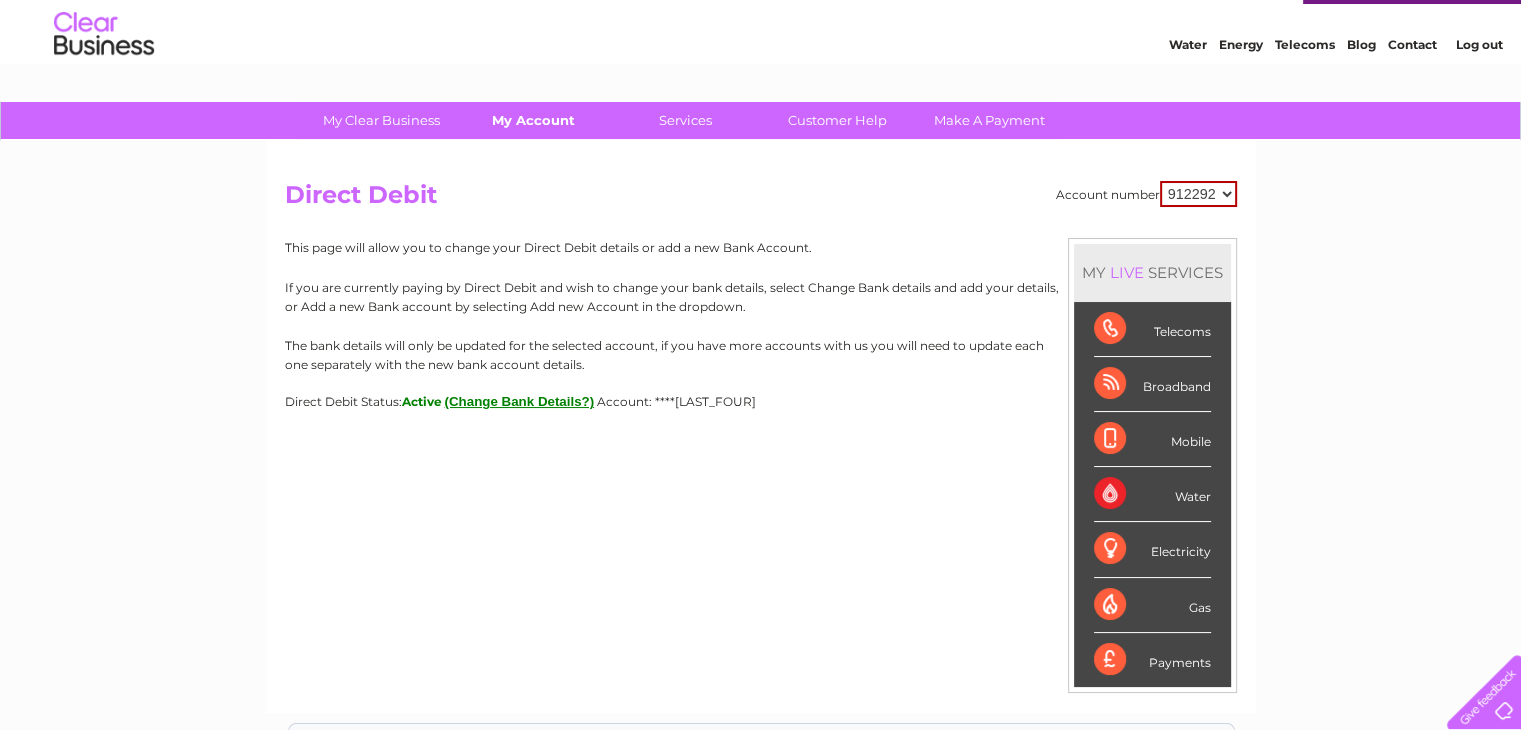 scroll, scrollTop: 0, scrollLeft: 0, axis: both 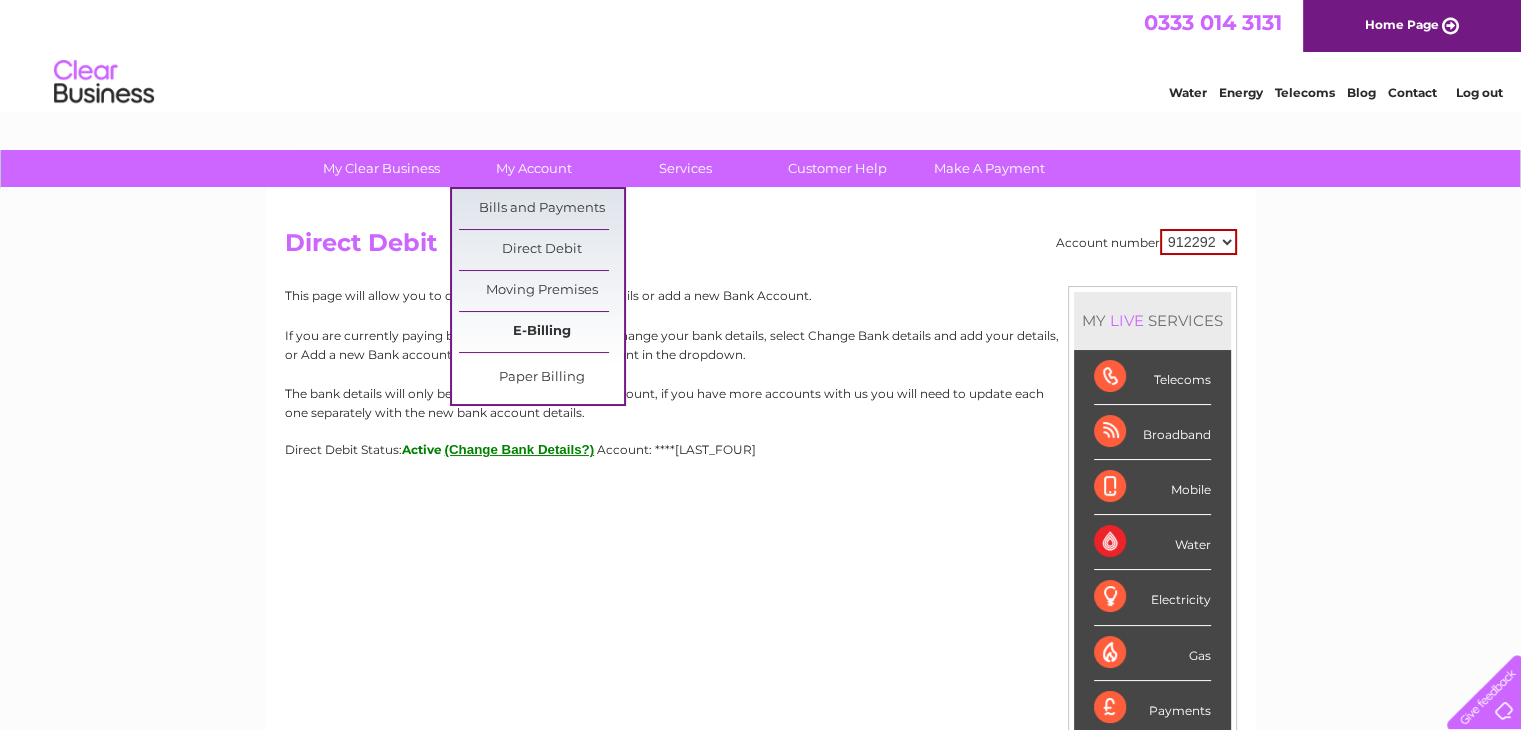 click on "E-Billing" at bounding box center [541, 332] 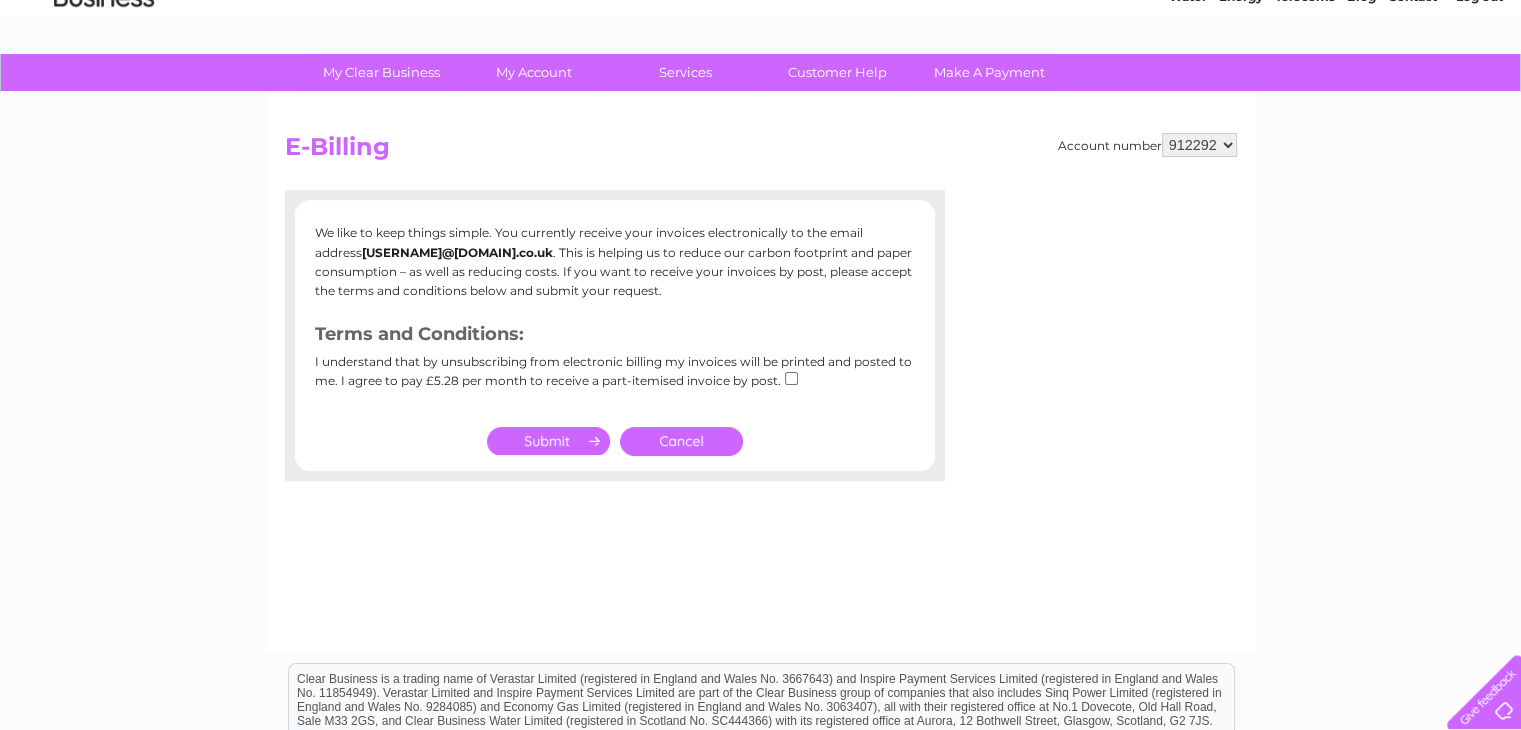 scroll, scrollTop: 100, scrollLeft: 0, axis: vertical 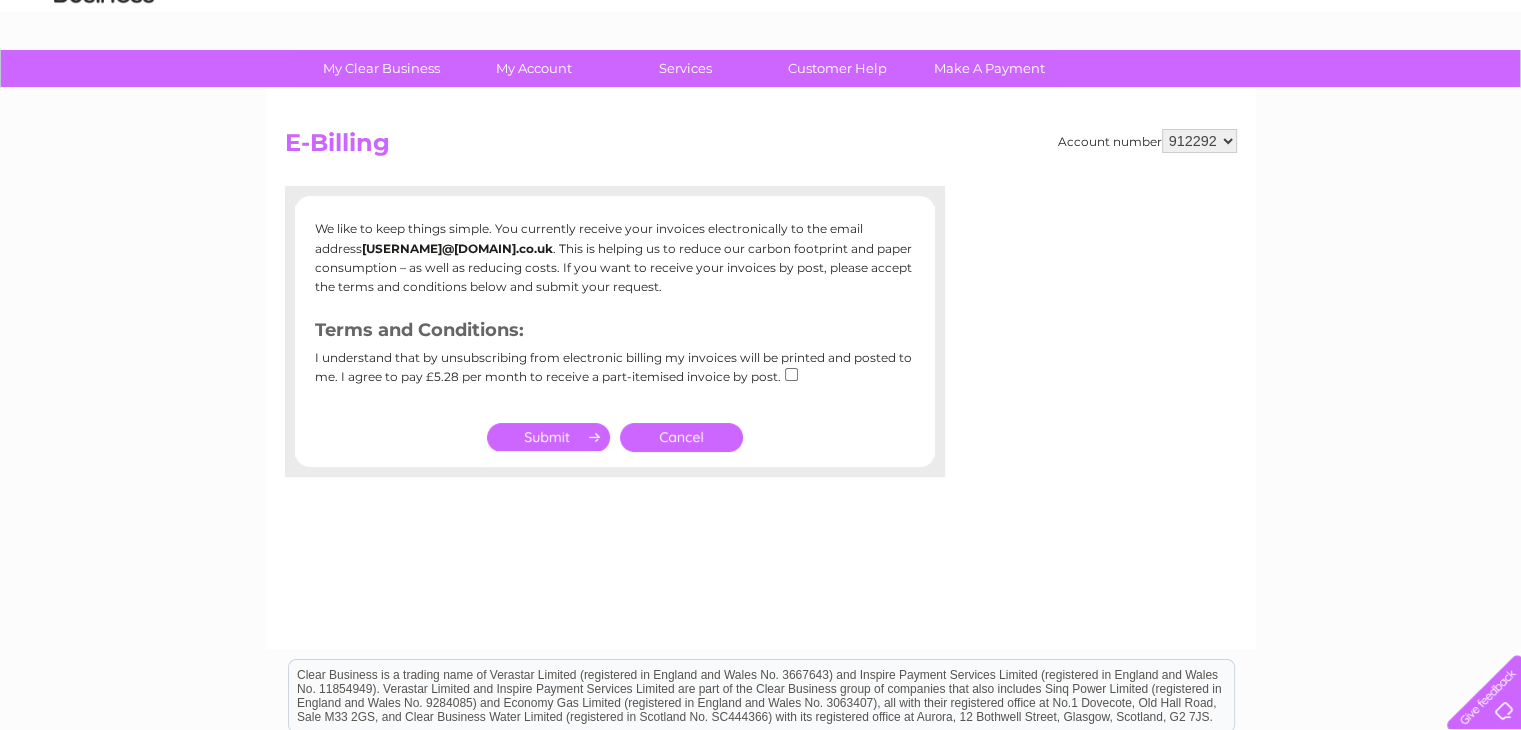 click on "Cancel" at bounding box center (681, 437) 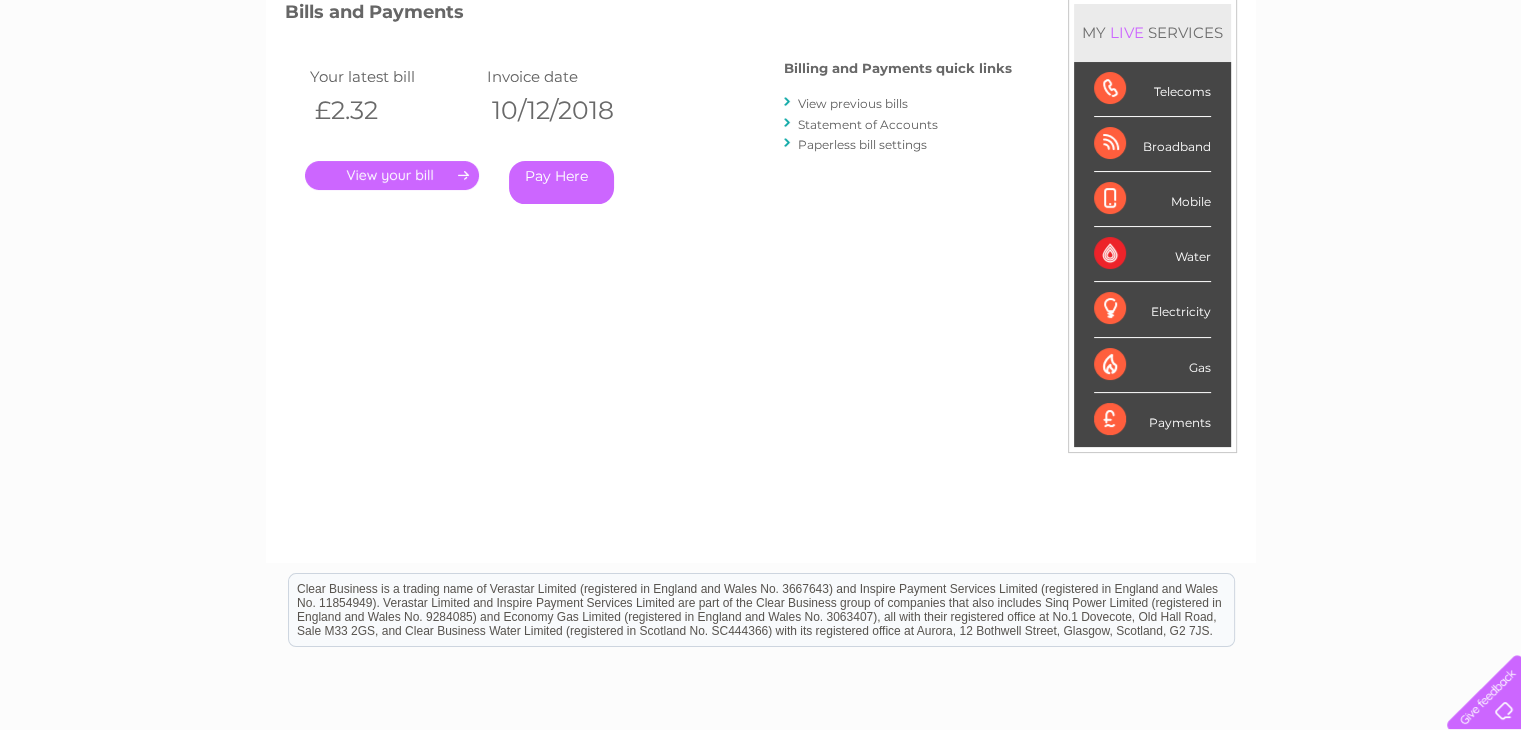 scroll, scrollTop: 300, scrollLeft: 0, axis: vertical 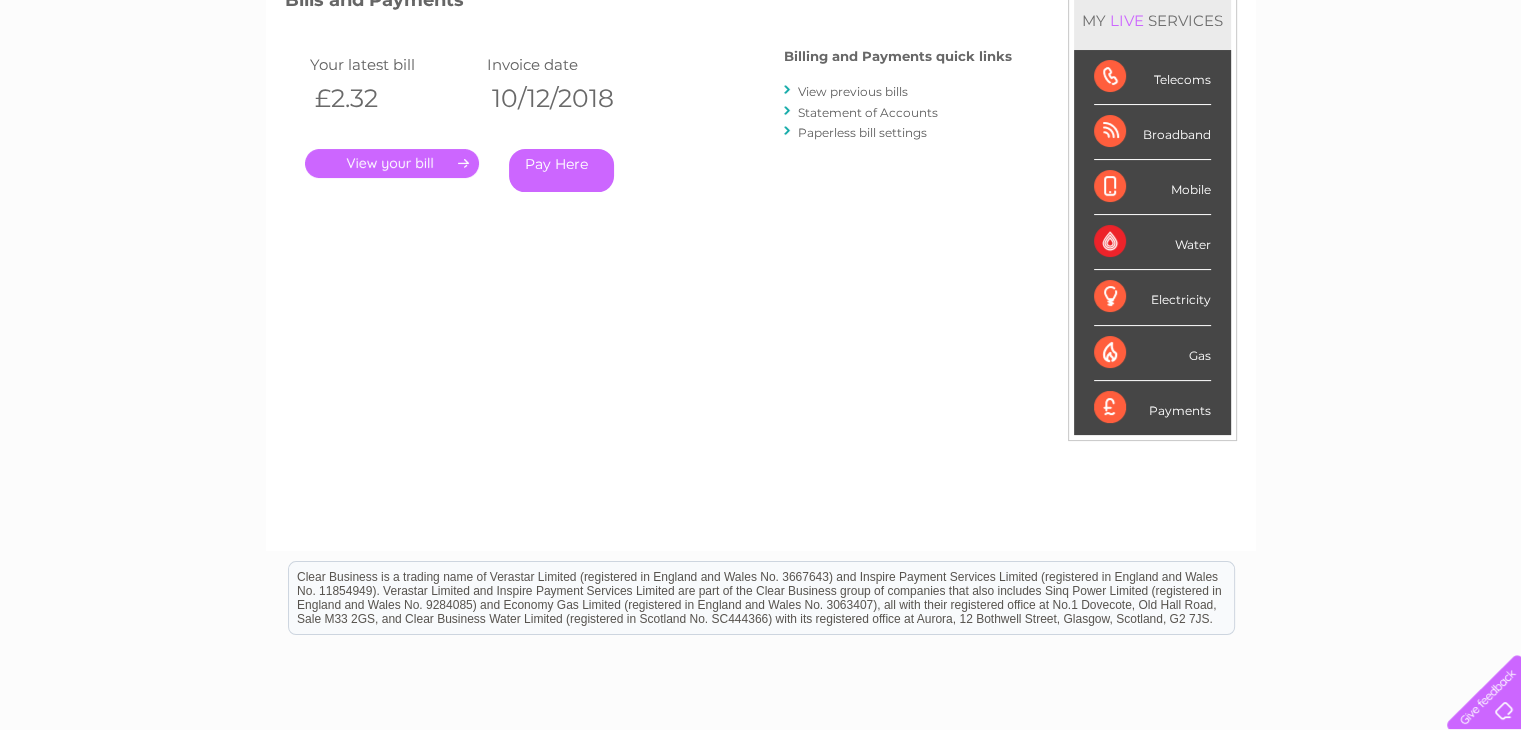 click on "Water" at bounding box center [1152, 242] 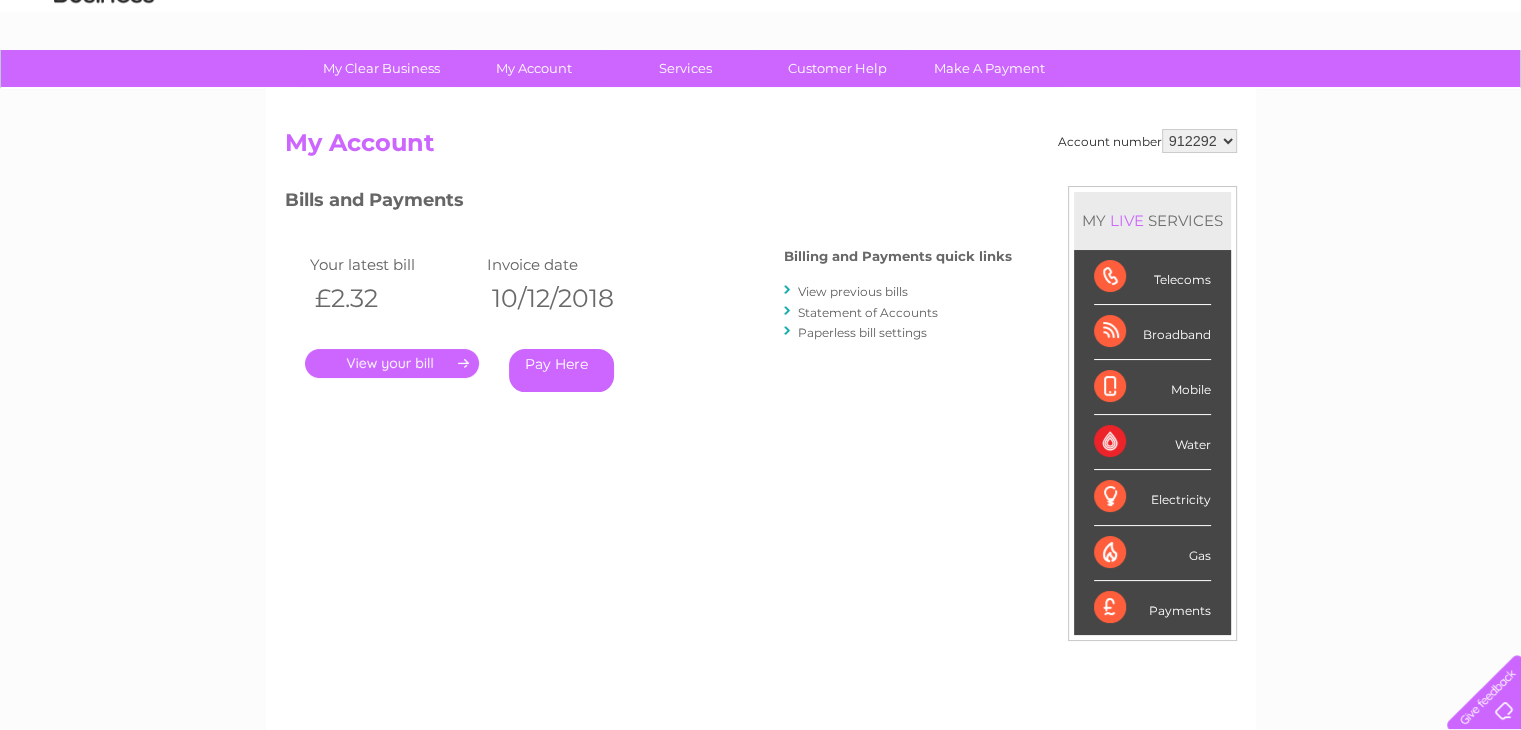 scroll, scrollTop: 0, scrollLeft: 0, axis: both 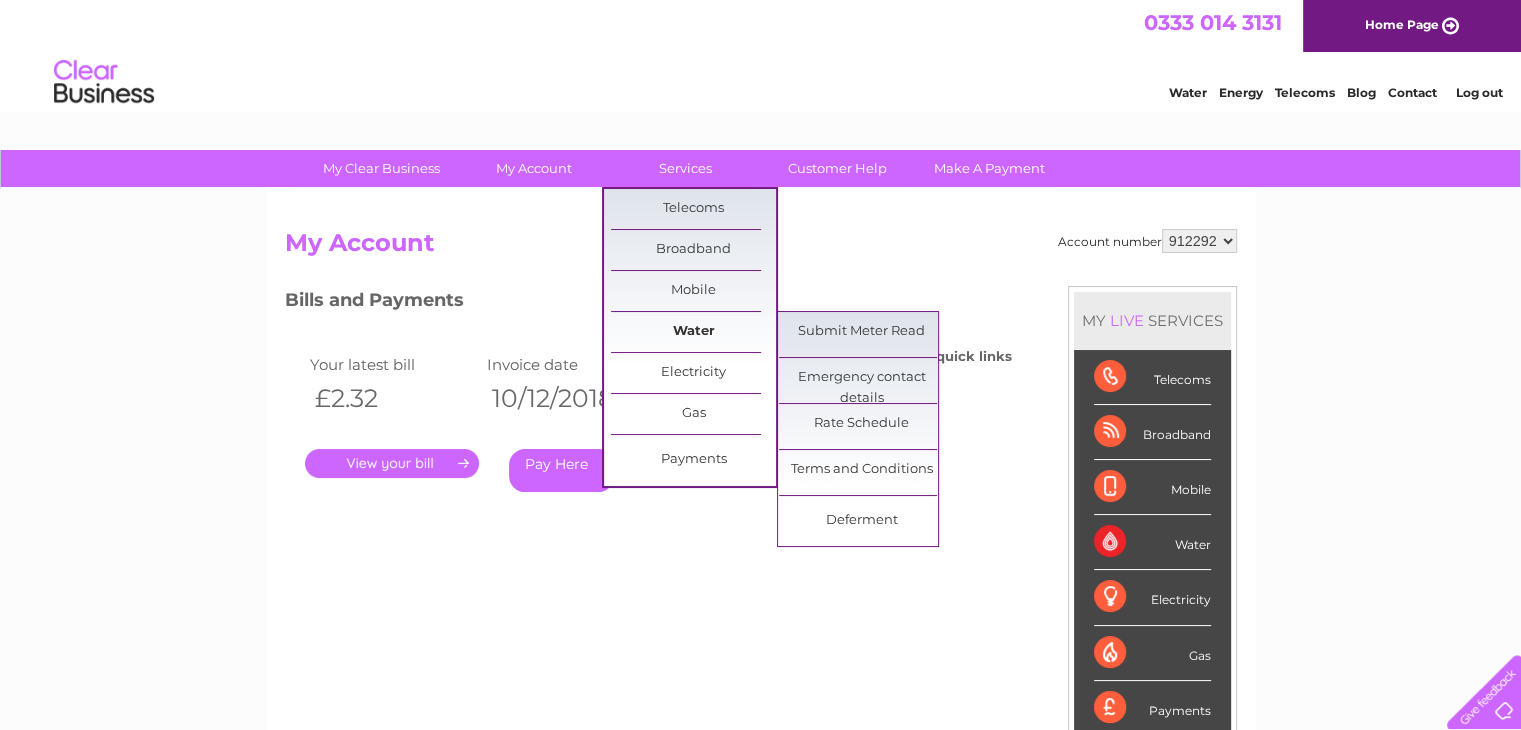 click on "Water" at bounding box center (693, 332) 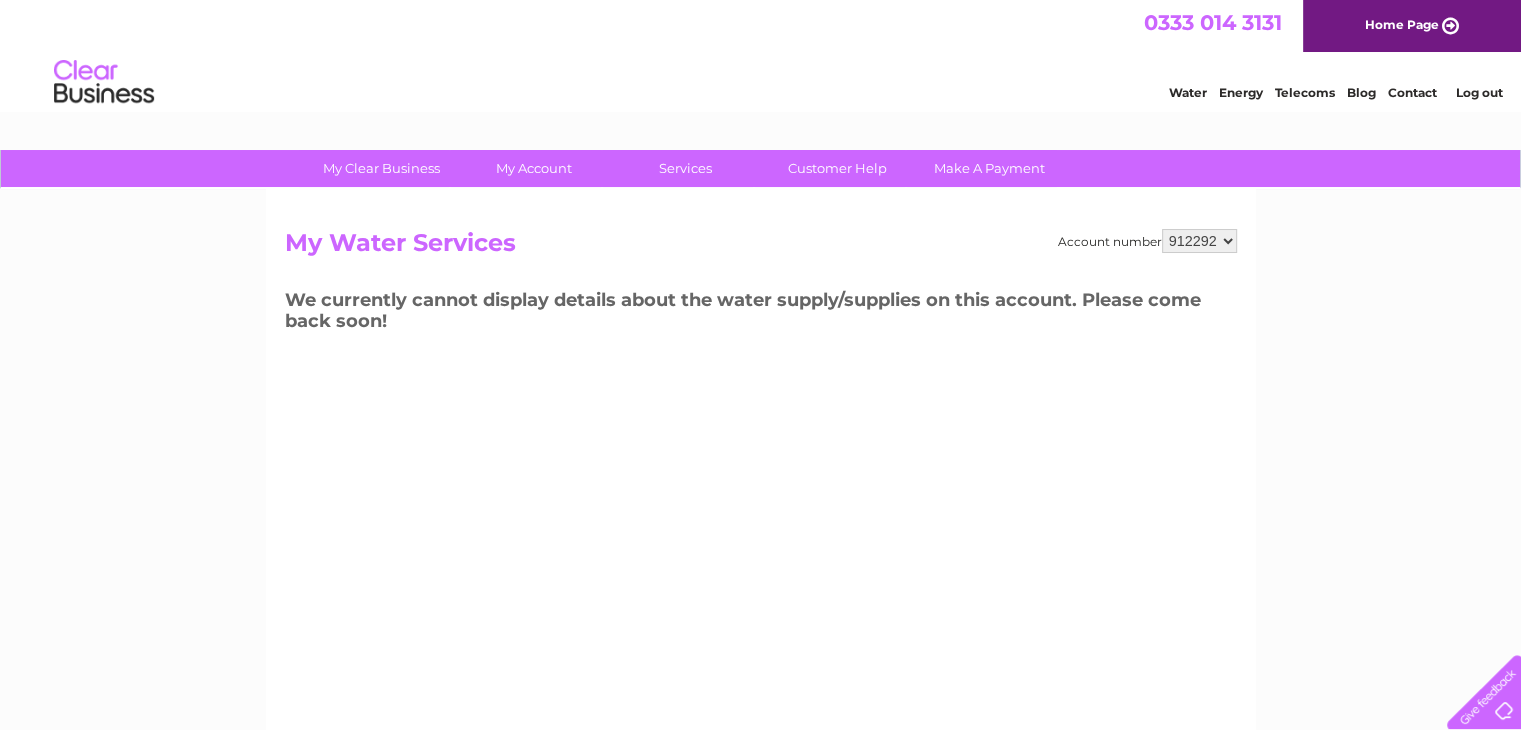 scroll, scrollTop: 0, scrollLeft: 0, axis: both 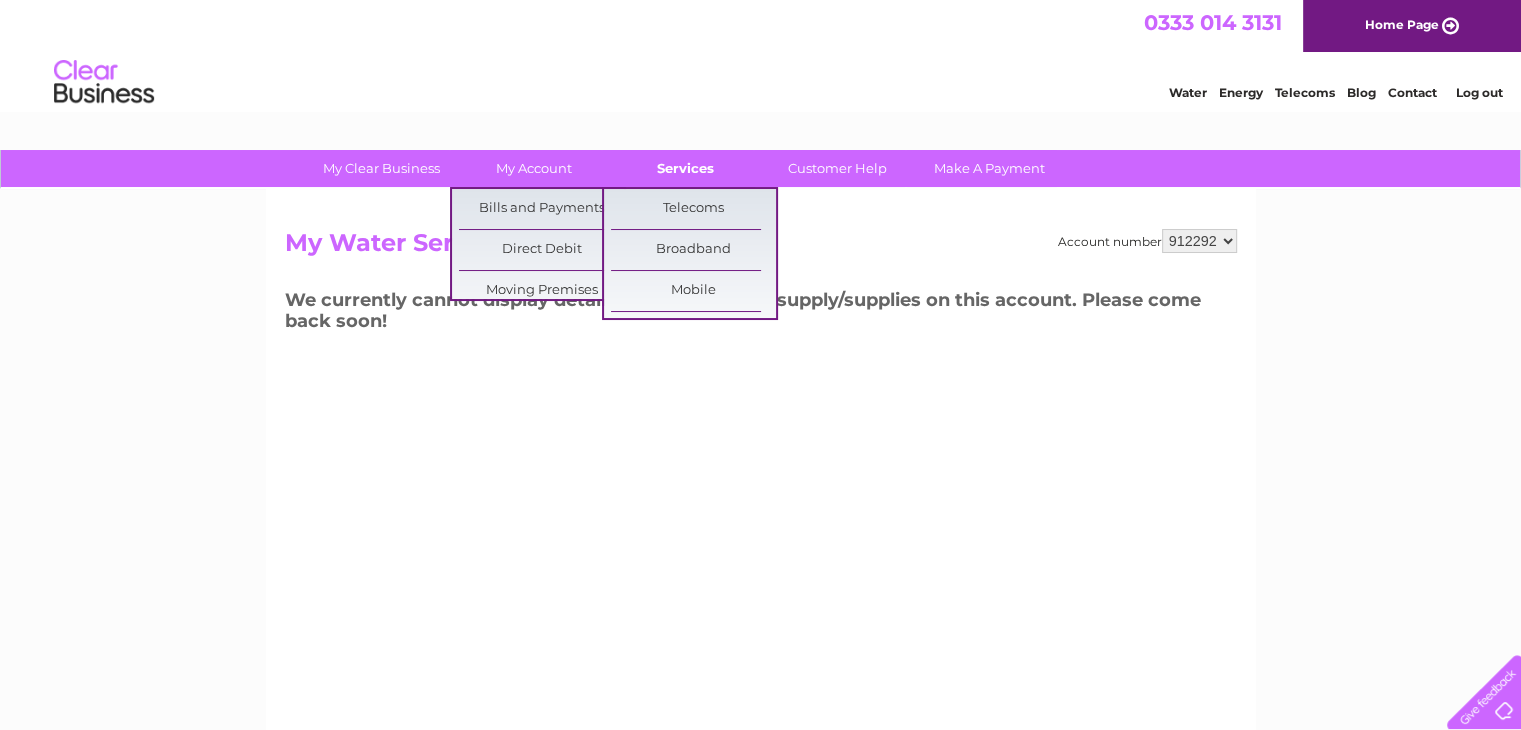 click on "Services" at bounding box center (685, 168) 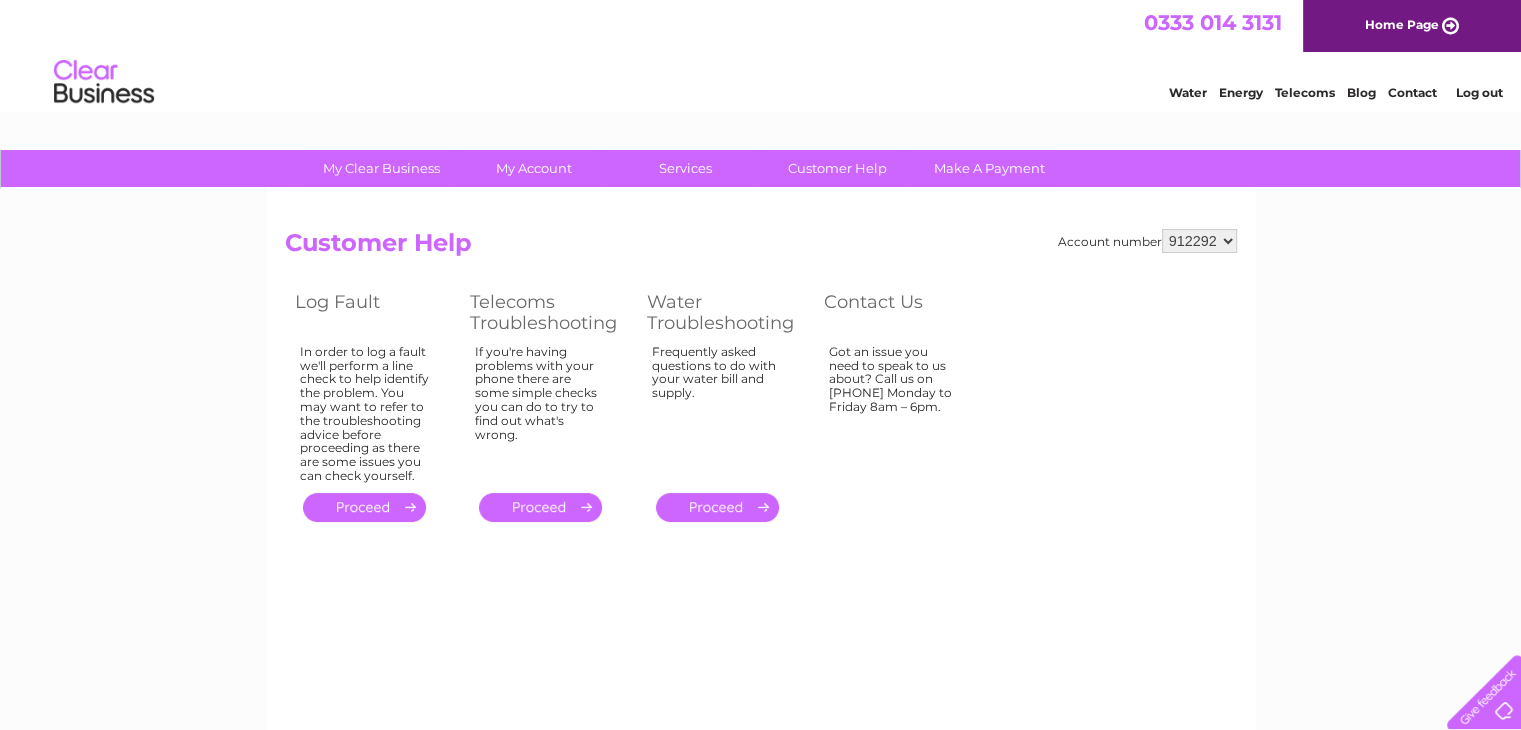 scroll, scrollTop: 0, scrollLeft: 0, axis: both 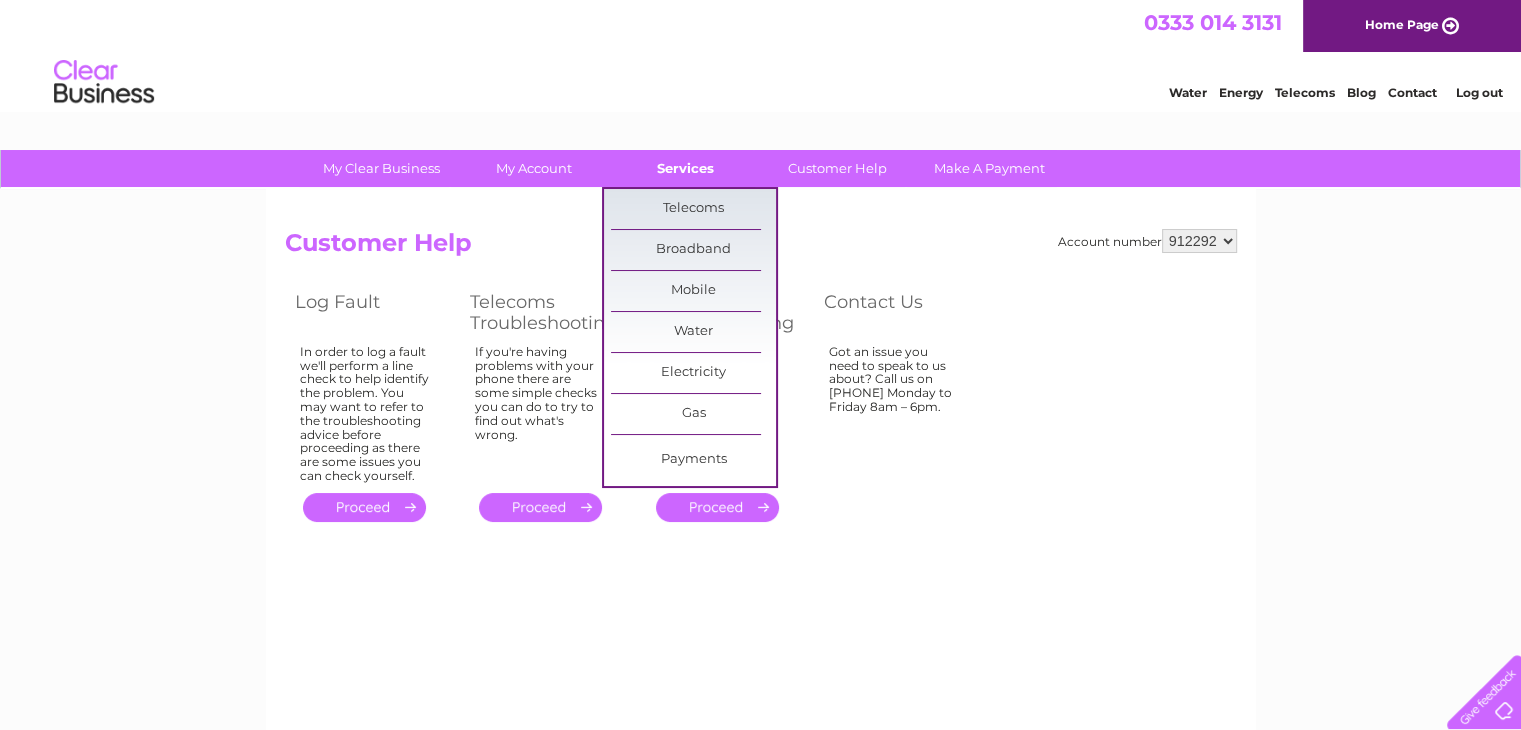 click on "Services" at bounding box center [685, 168] 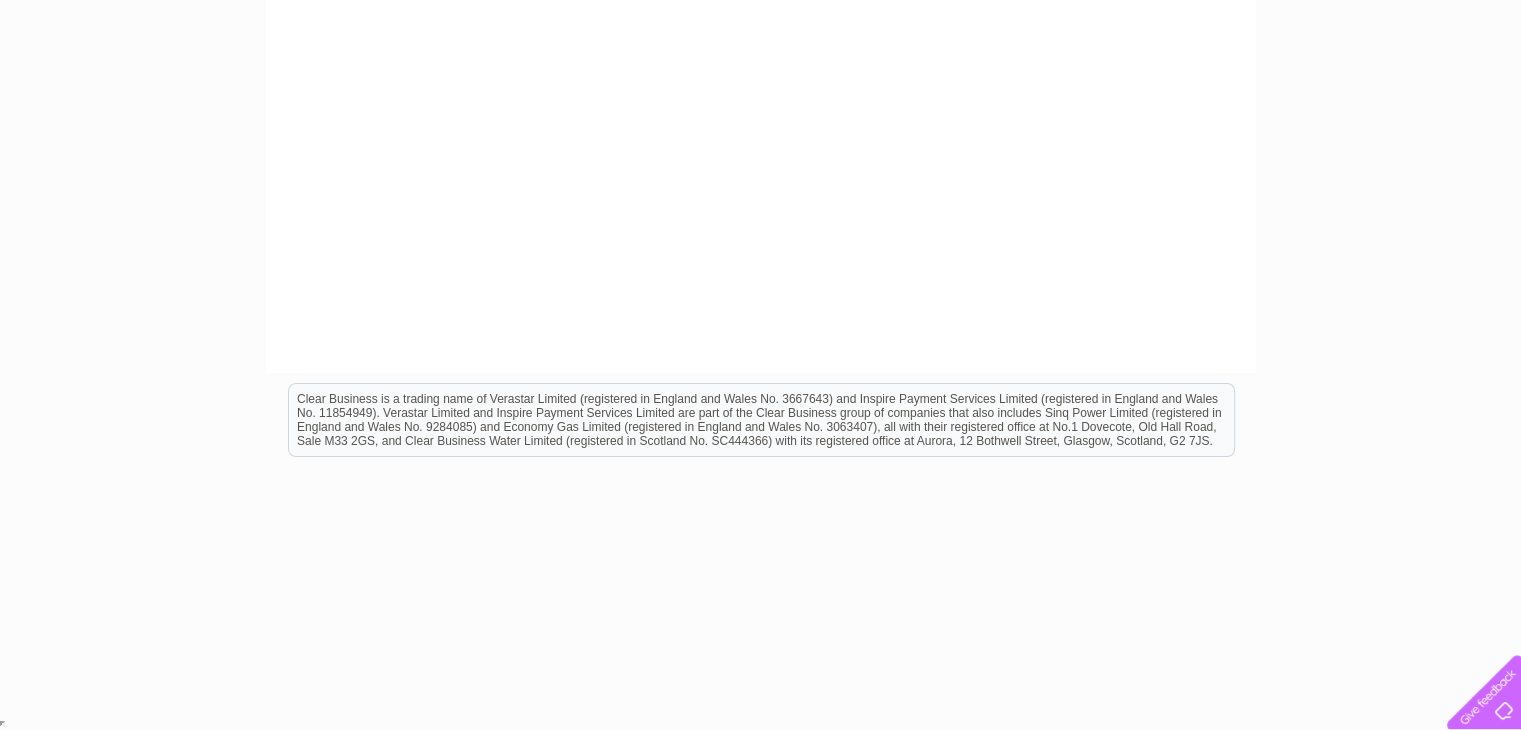scroll, scrollTop: 0, scrollLeft: 0, axis: both 